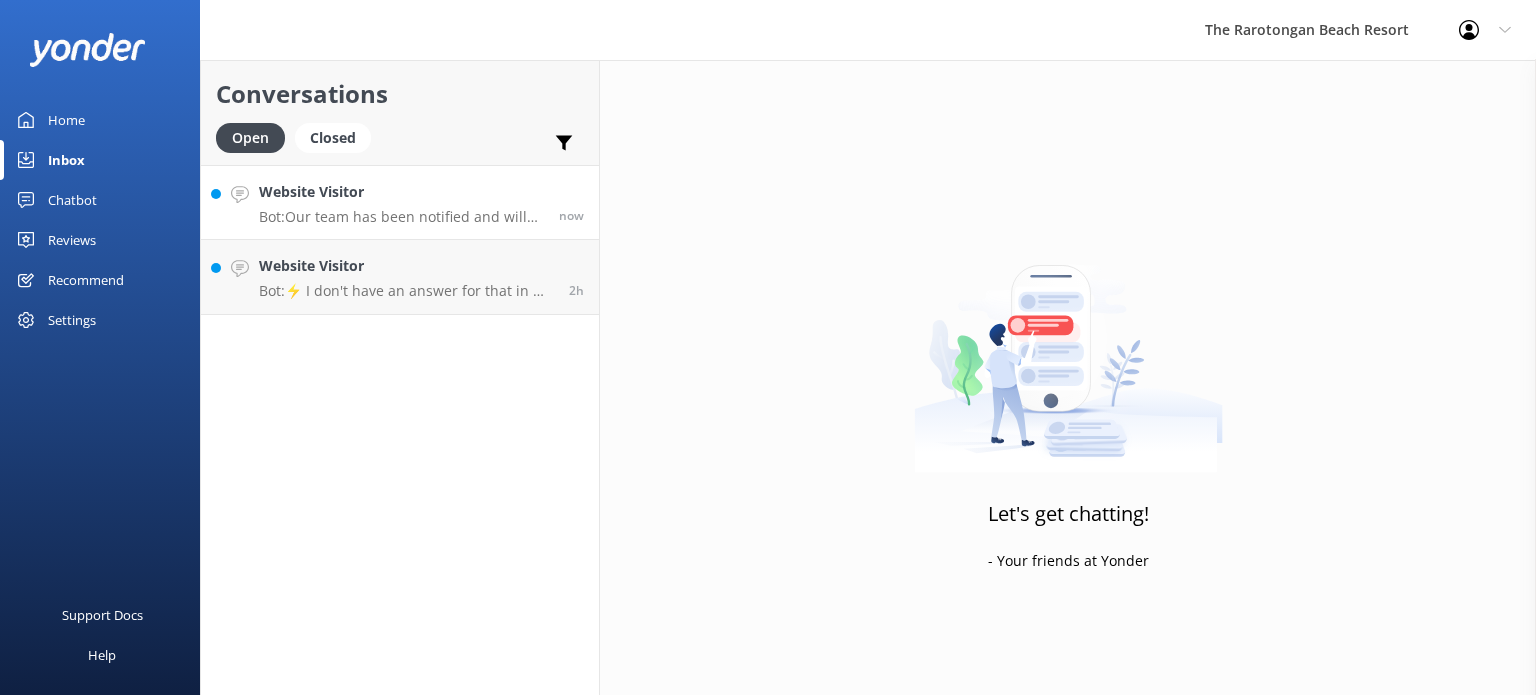 scroll, scrollTop: 0, scrollLeft: 0, axis: both 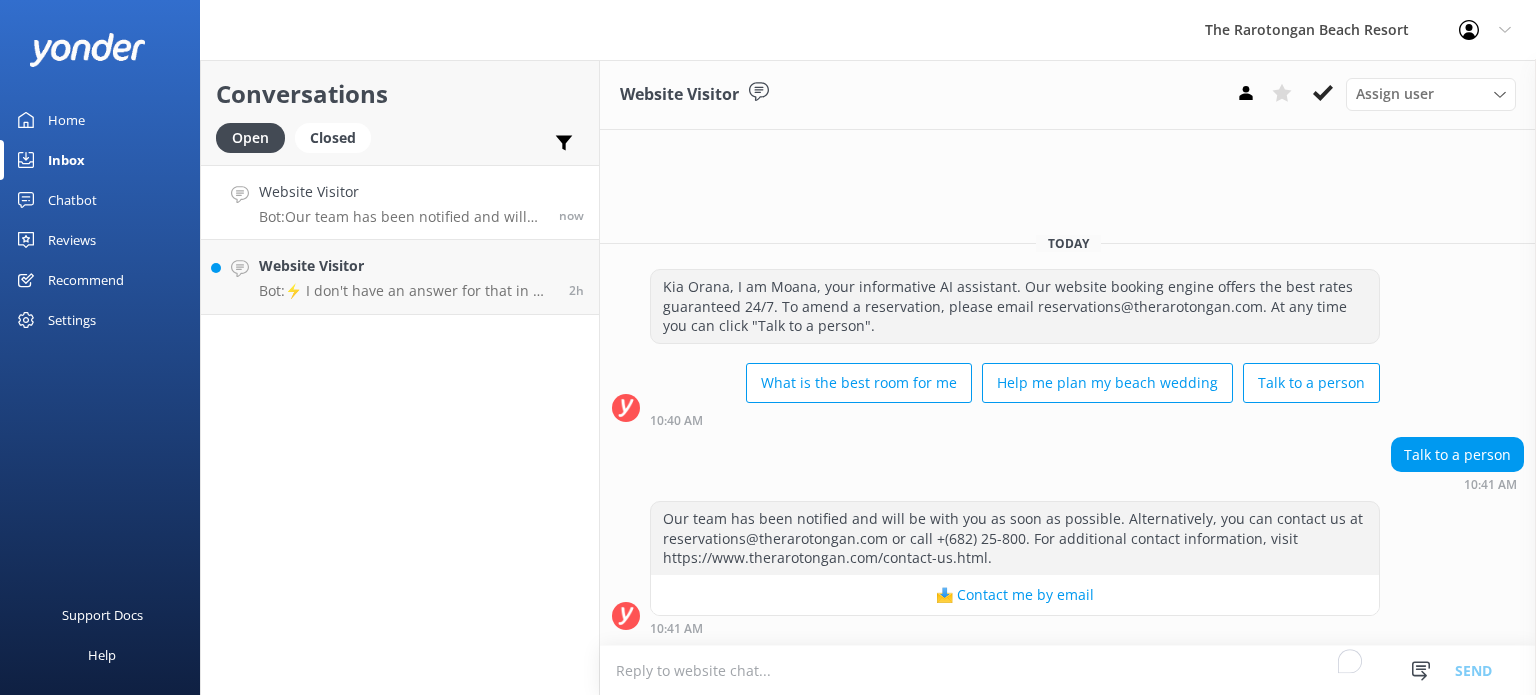 click on "Our team has been notified and will be with you as soon as possible. Alternatively, you can contact us at reservations@example.com or call +(682) 25-800. For additional contact information, visit https://www.therarotongan.com/contact-us.html. 📩 Contact me by email 10:41 AM" at bounding box center (1068, 573) 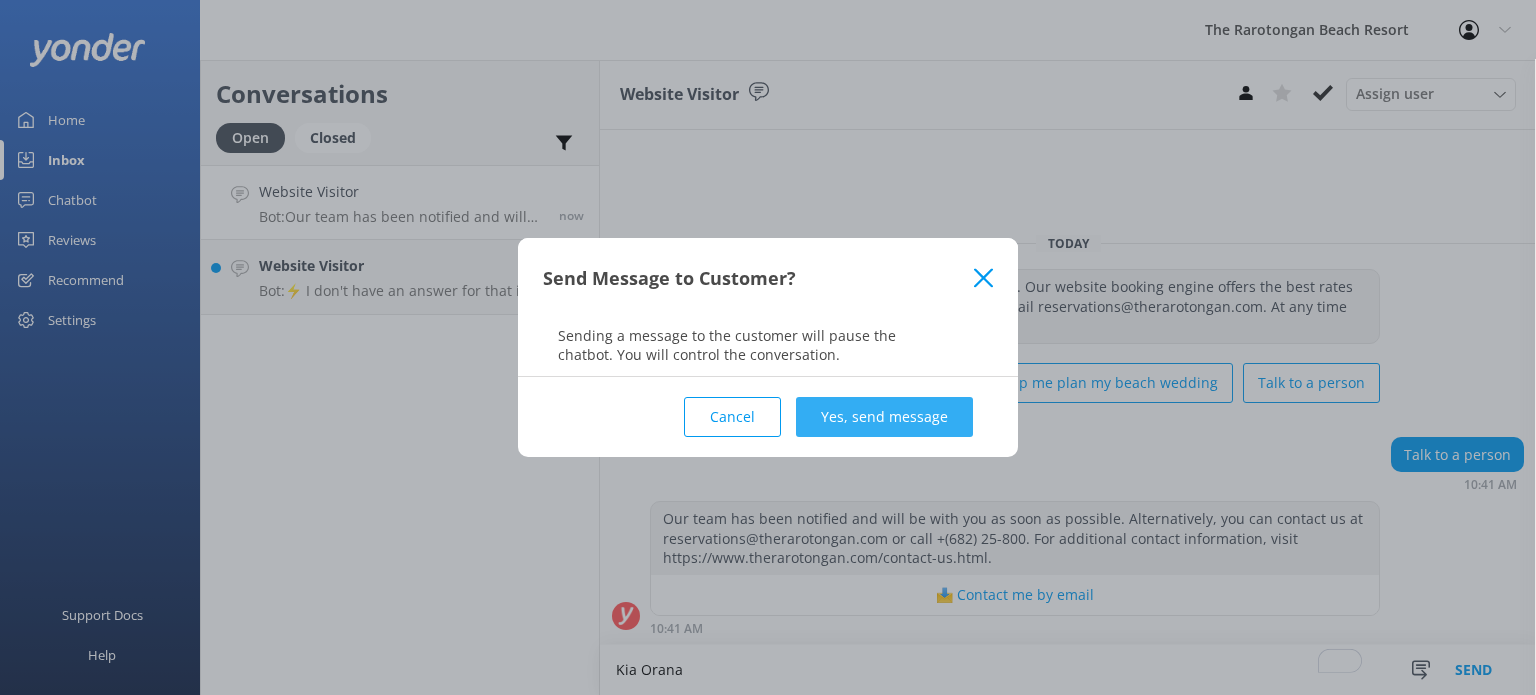 type on "Kia Orana" 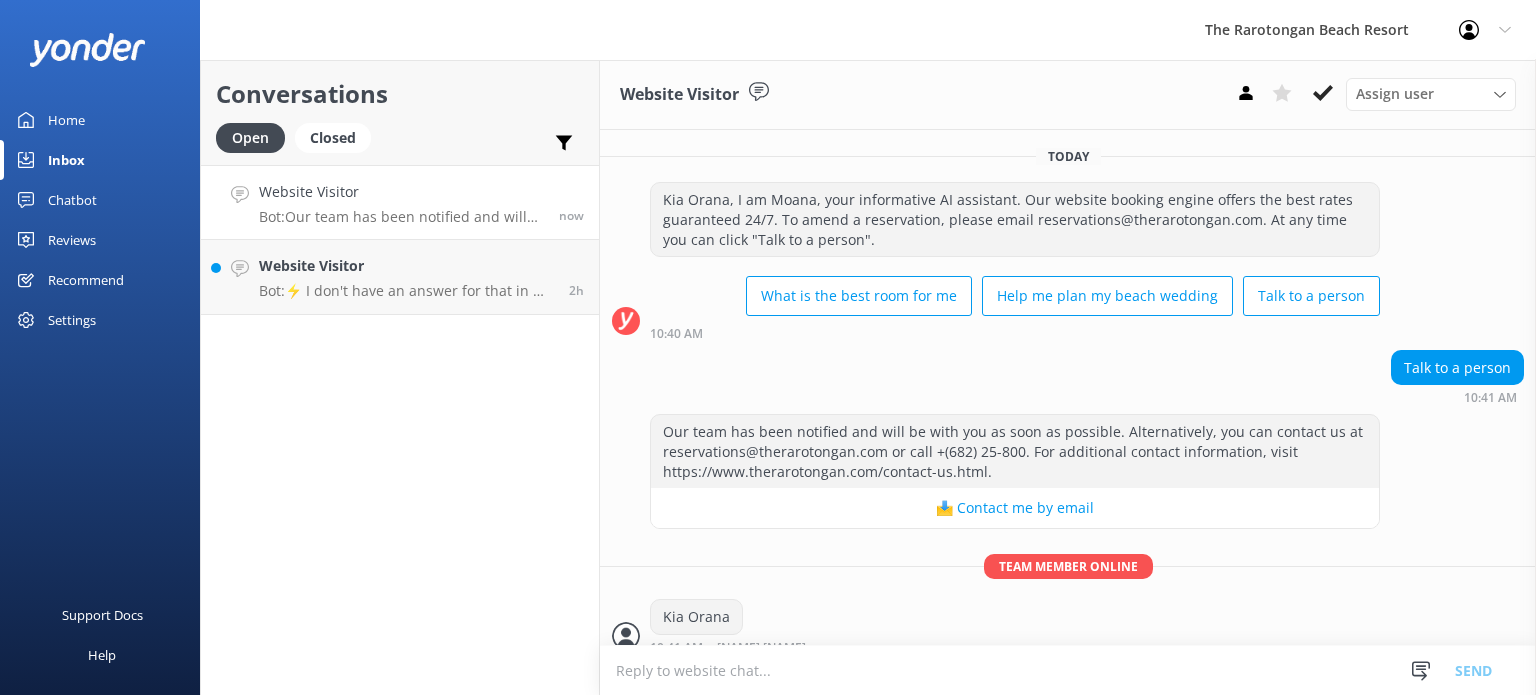 scroll, scrollTop: 17, scrollLeft: 0, axis: vertical 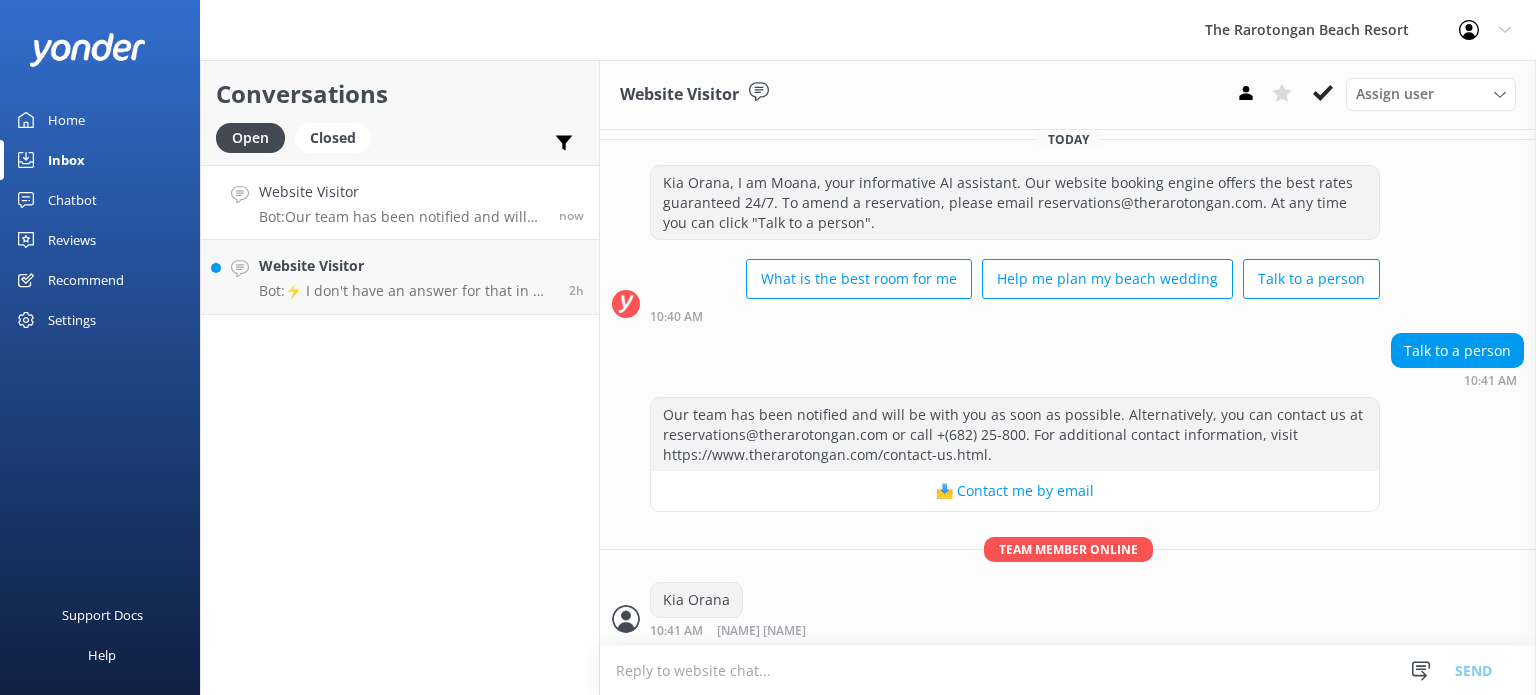 click at bounding box center (1068, 670) 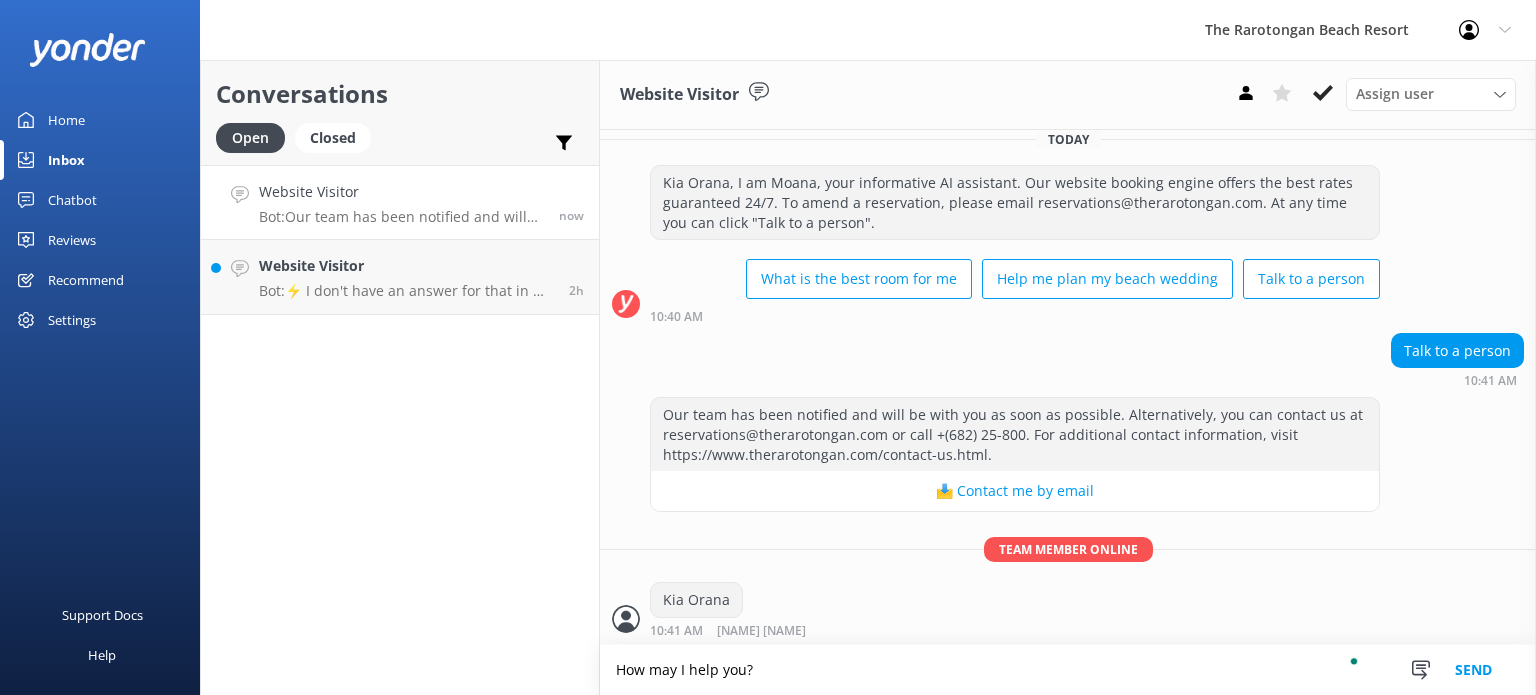 type on "How may I help you?" 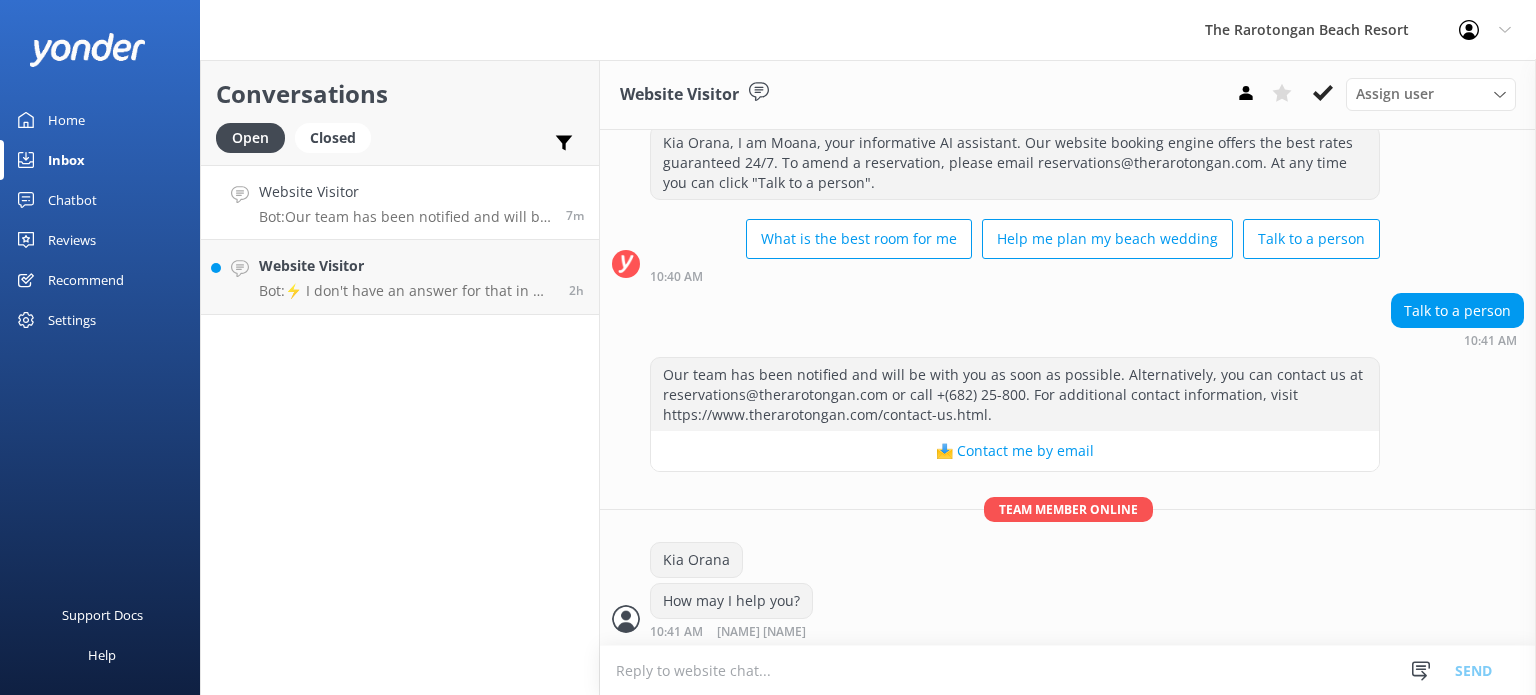 scroll, scrollTop: 186, scrollLeft: 0, axis: vertical 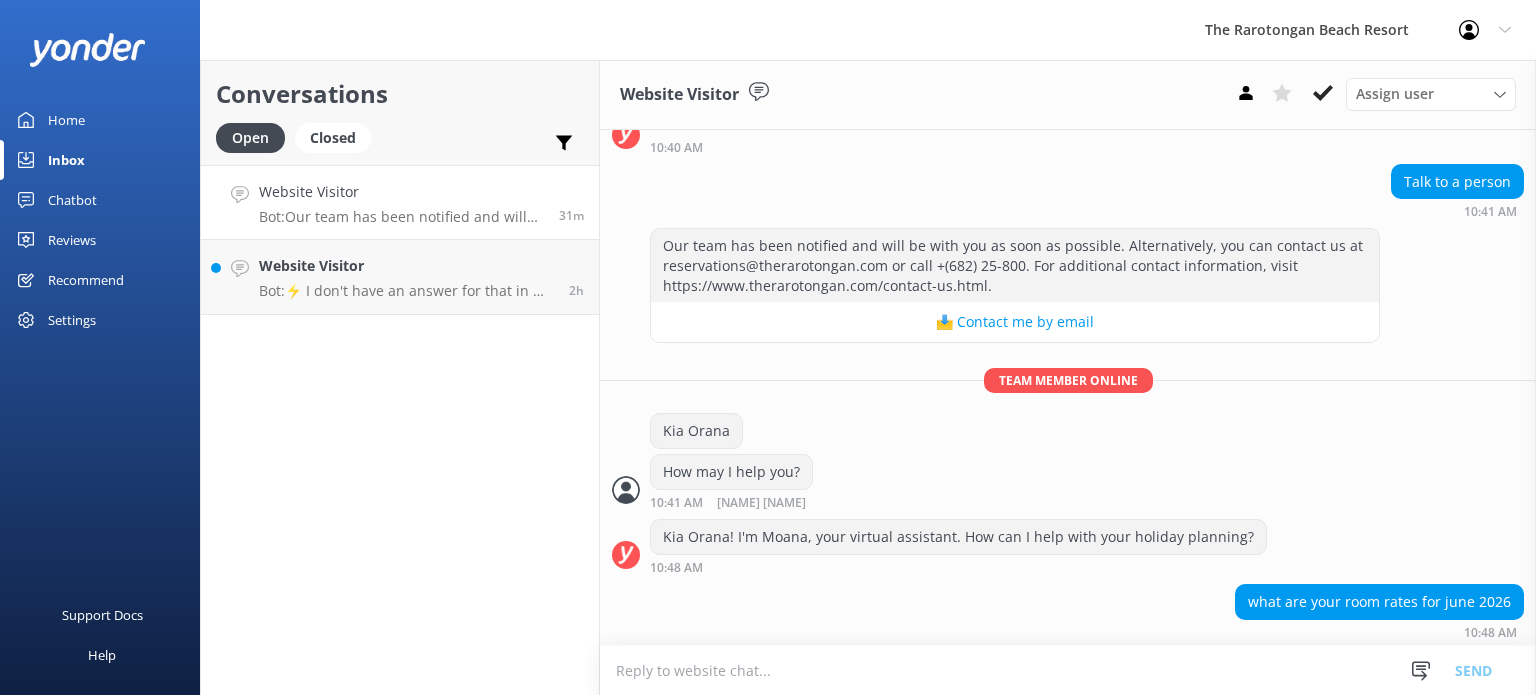 click on "Website Visitor Bot: Our team has been notified and will be with you as soon as possible. Alternatively, you can contact us at [EMAIL] or call +(682) 25-800. For additional contact information, visit https://www.therarotongan.com/contact-us.html." at bounding box center (401, 202) 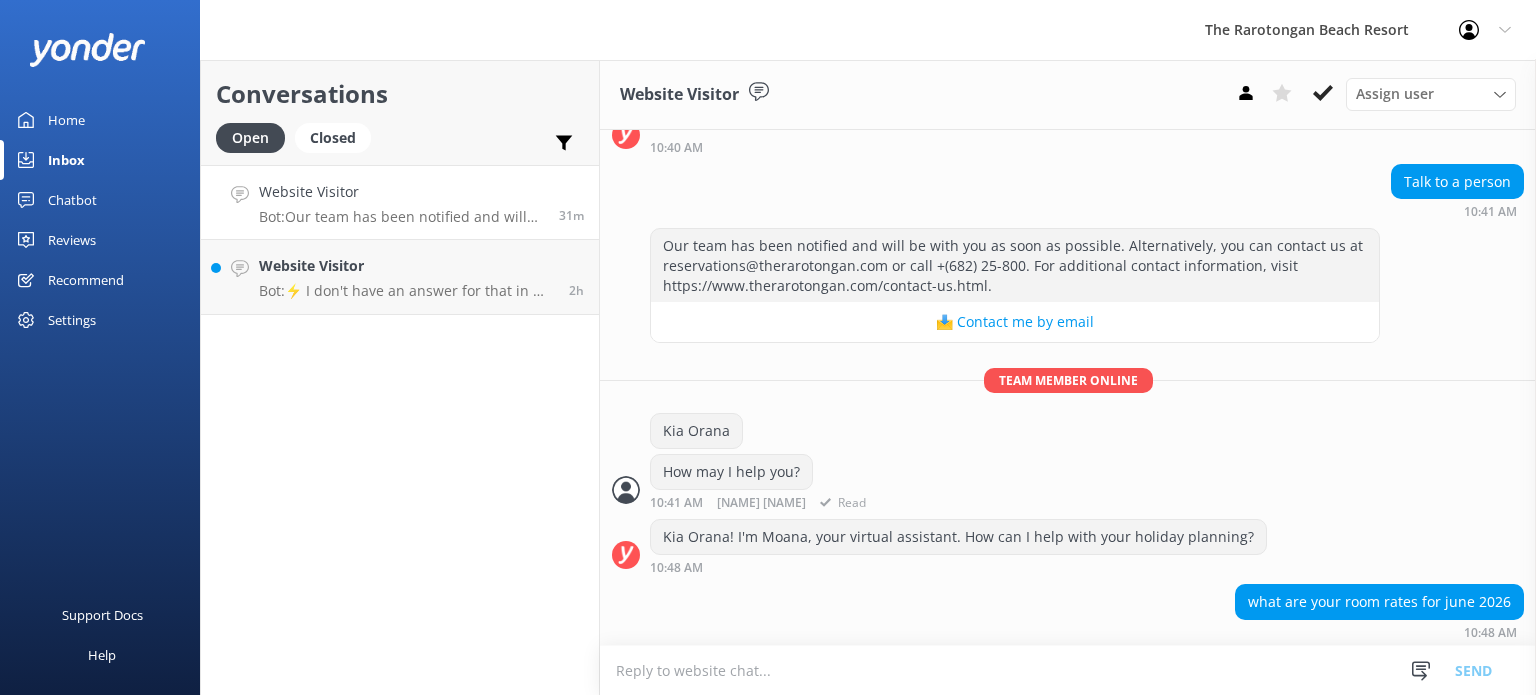 scroll, scrollTop: 185, scrollLeft: 0, axis: vertical 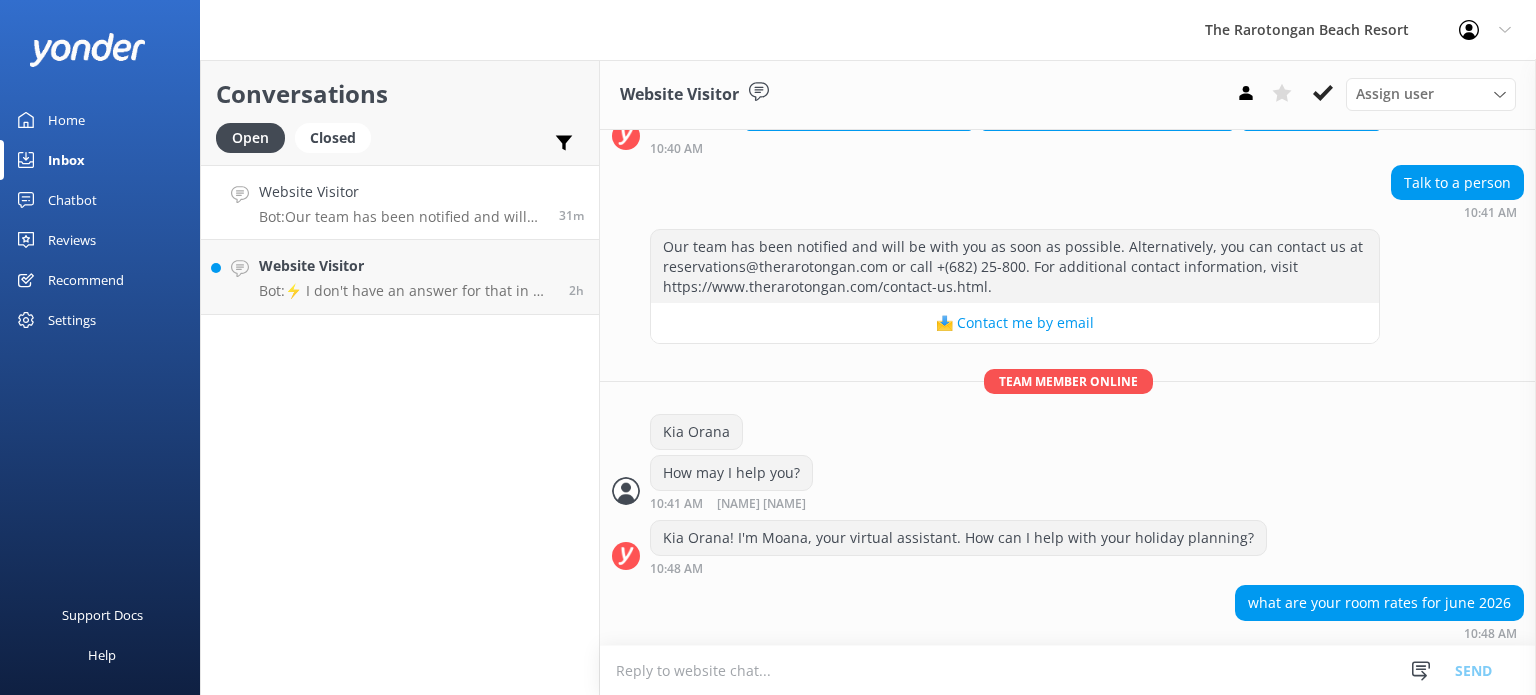 click at bounding box center [1068, 670] 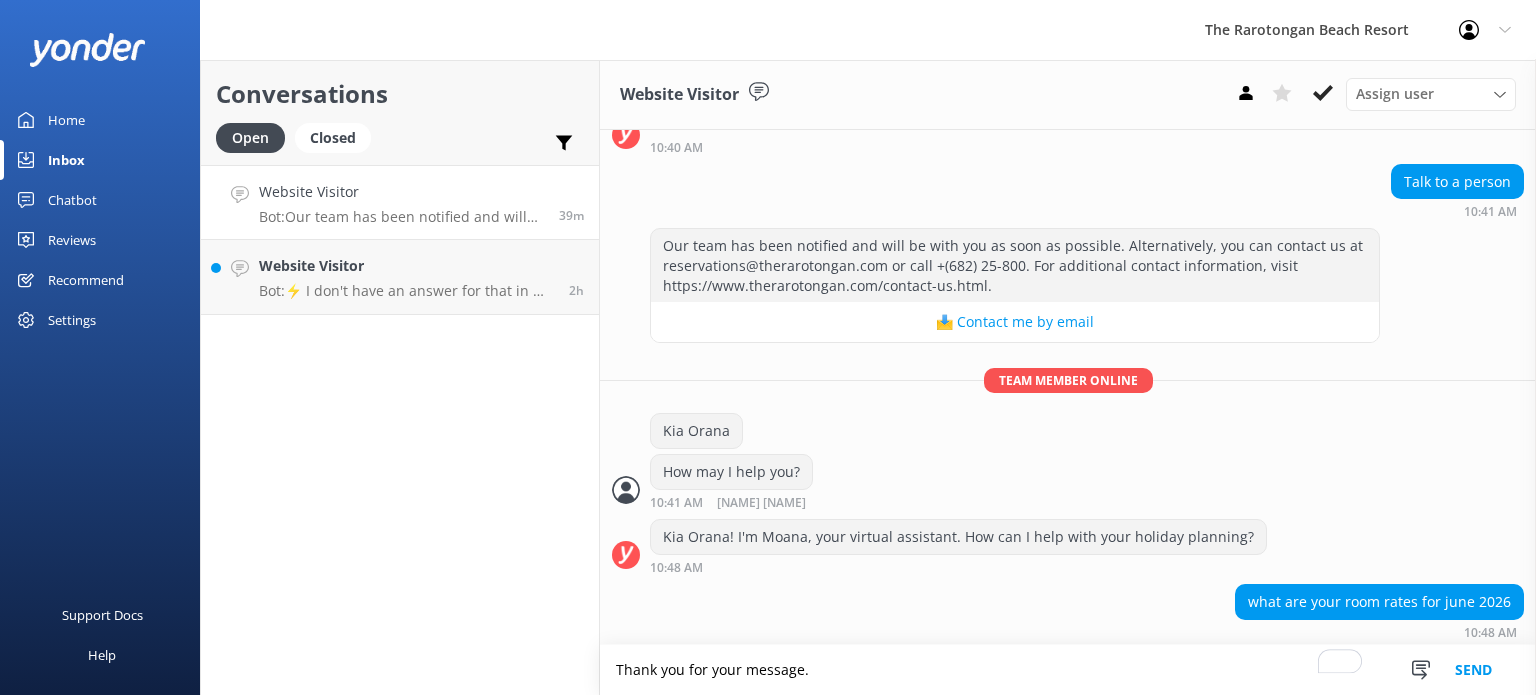 scroll, scrollTop: 185, scrollLeft: 0, axis: vertical 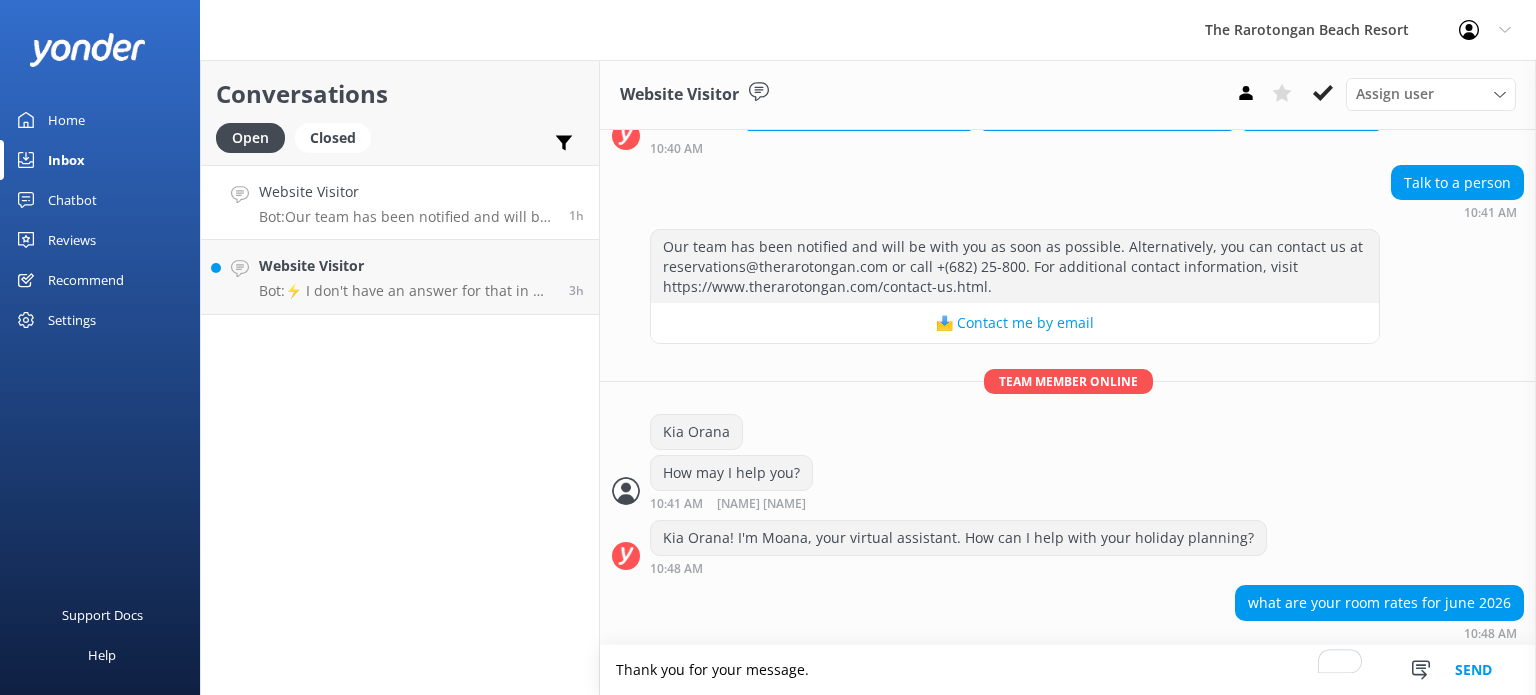 click on "Thank you for your message." at bounding box center [1068, 670] 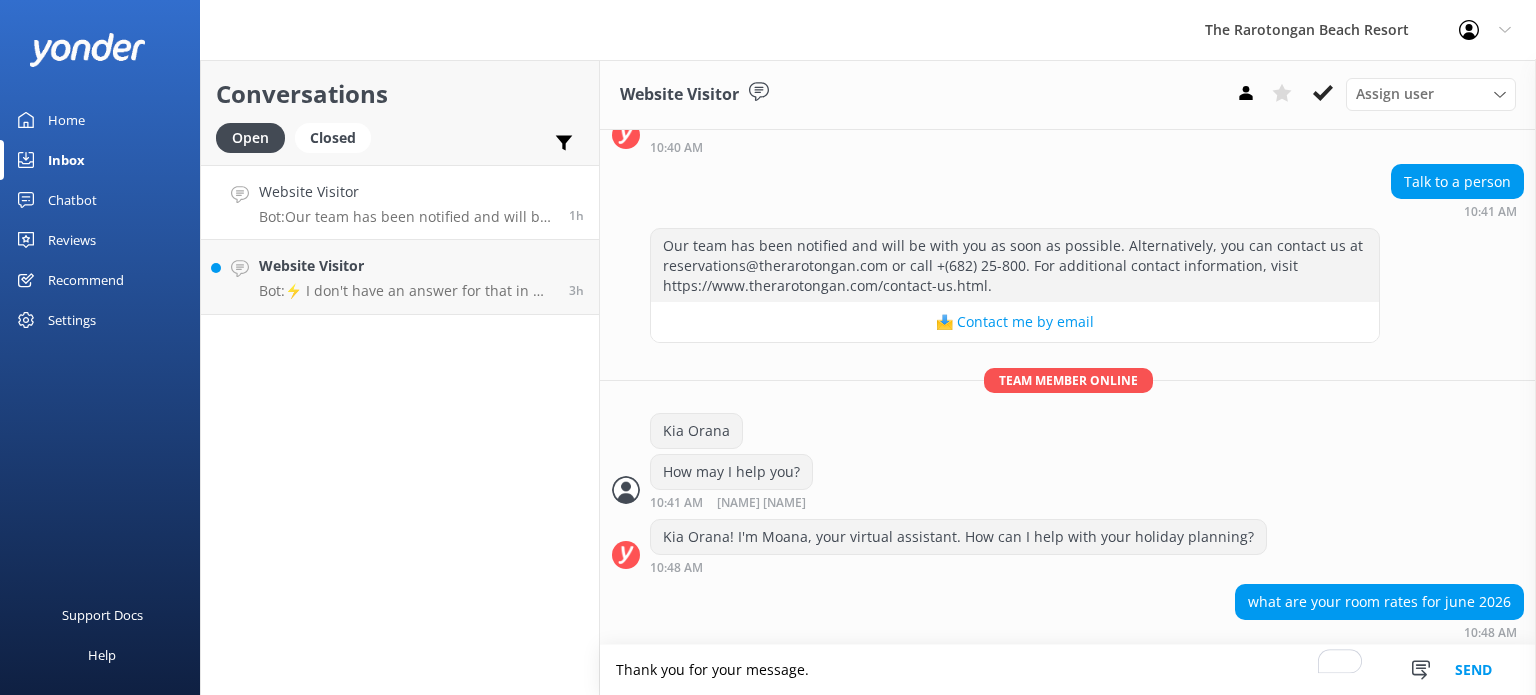 drag, startPoint x: 832, startPoint y: 669, endPoint x: 424, endPoint y: 599, distance: 413.96136 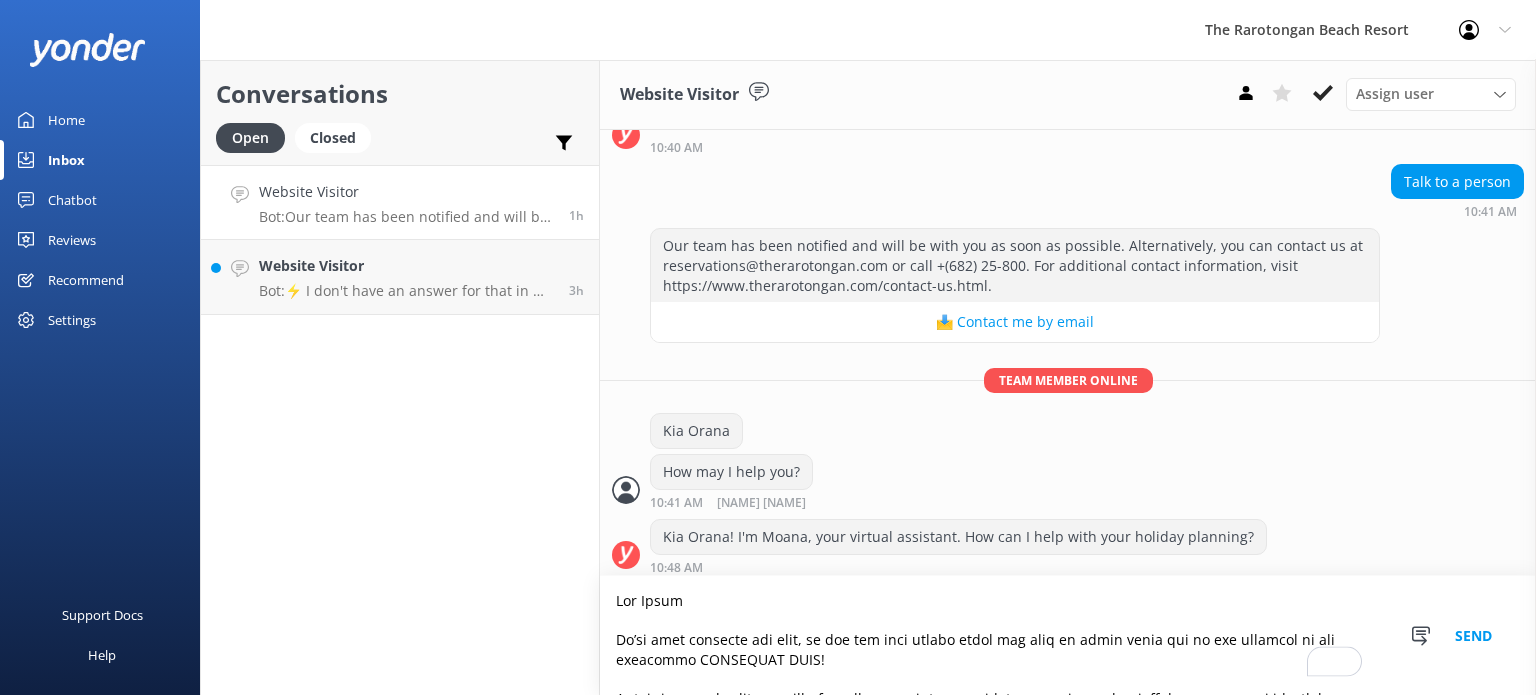 scroll, scrollTop: 856, scrollLeft: 0, axis: vertical 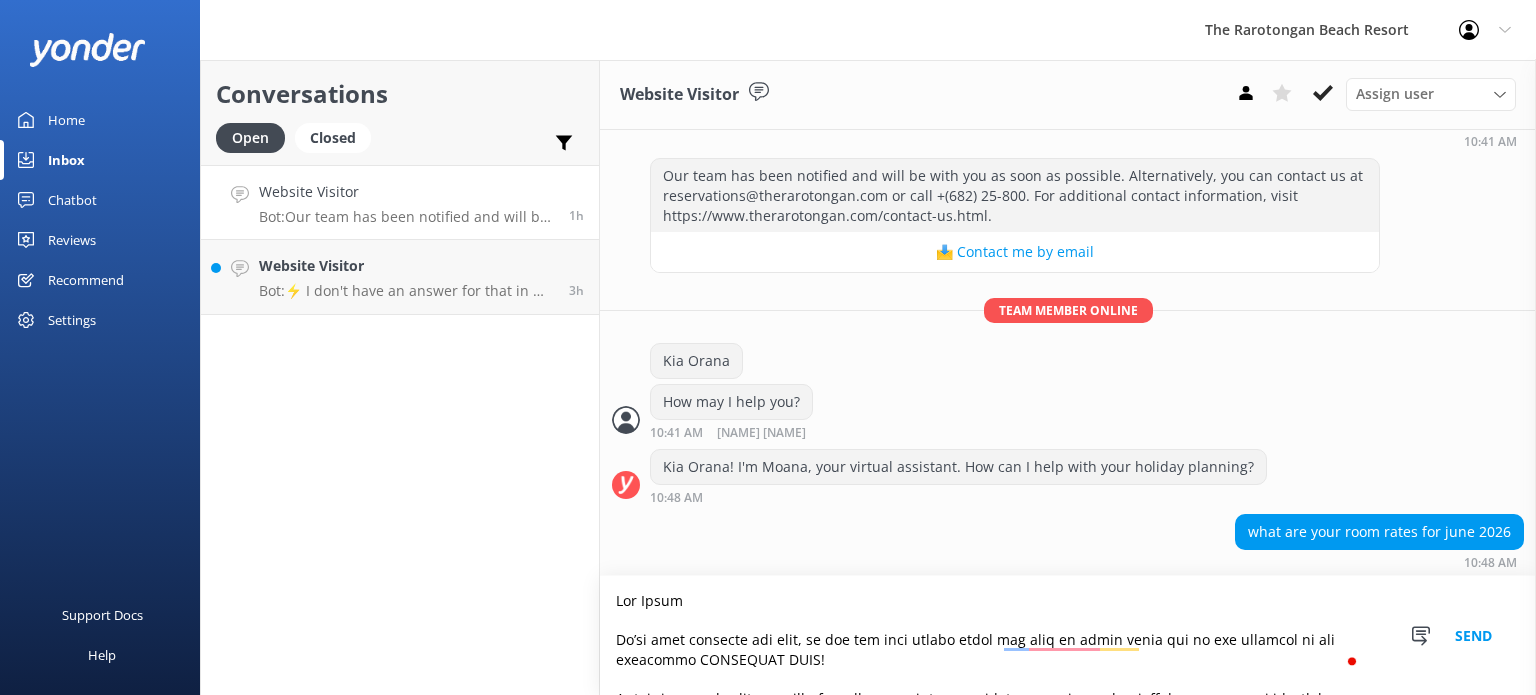 drag, startPoint x: 688, startPoint y: 603, endPoint x: 565, endPoint y: 599, distance: 123.065025 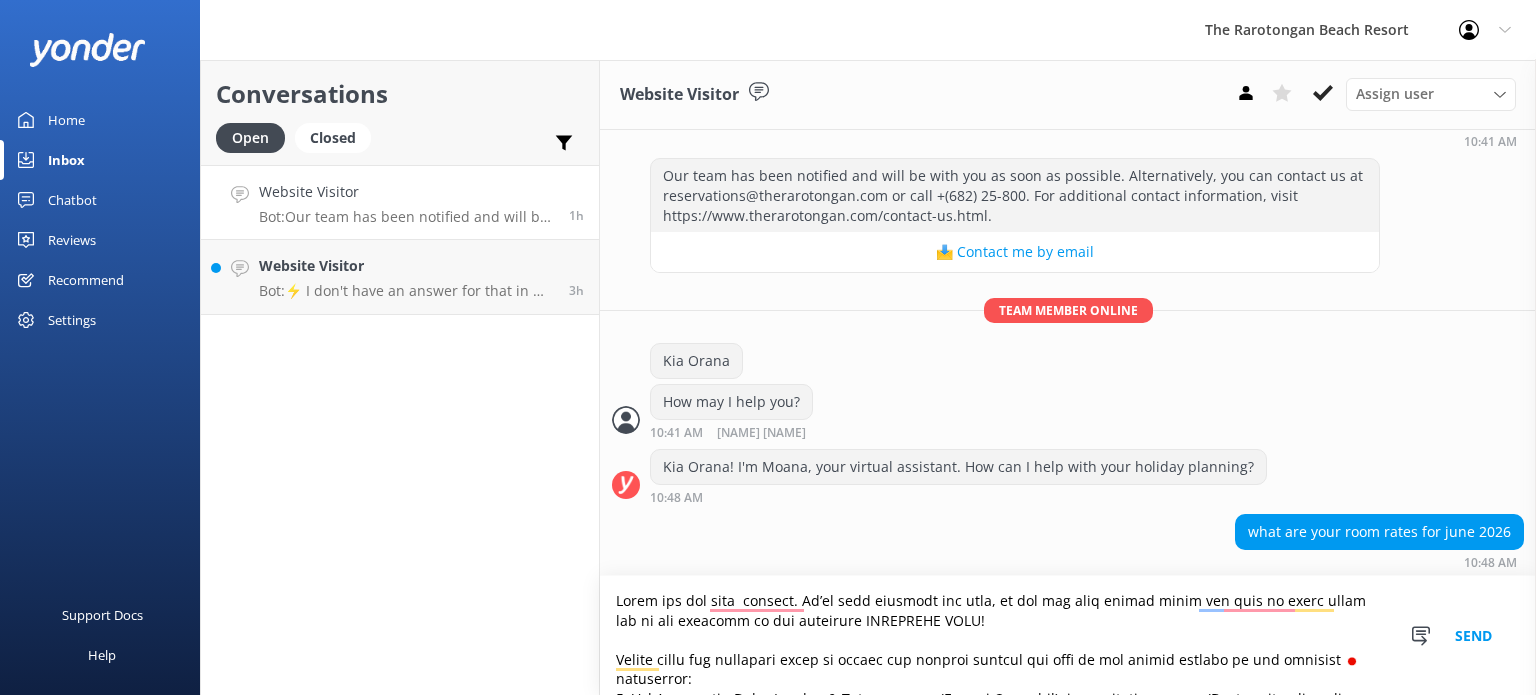 scroll, scrollTop: 166, scrollLeft: 0, axis: vertical 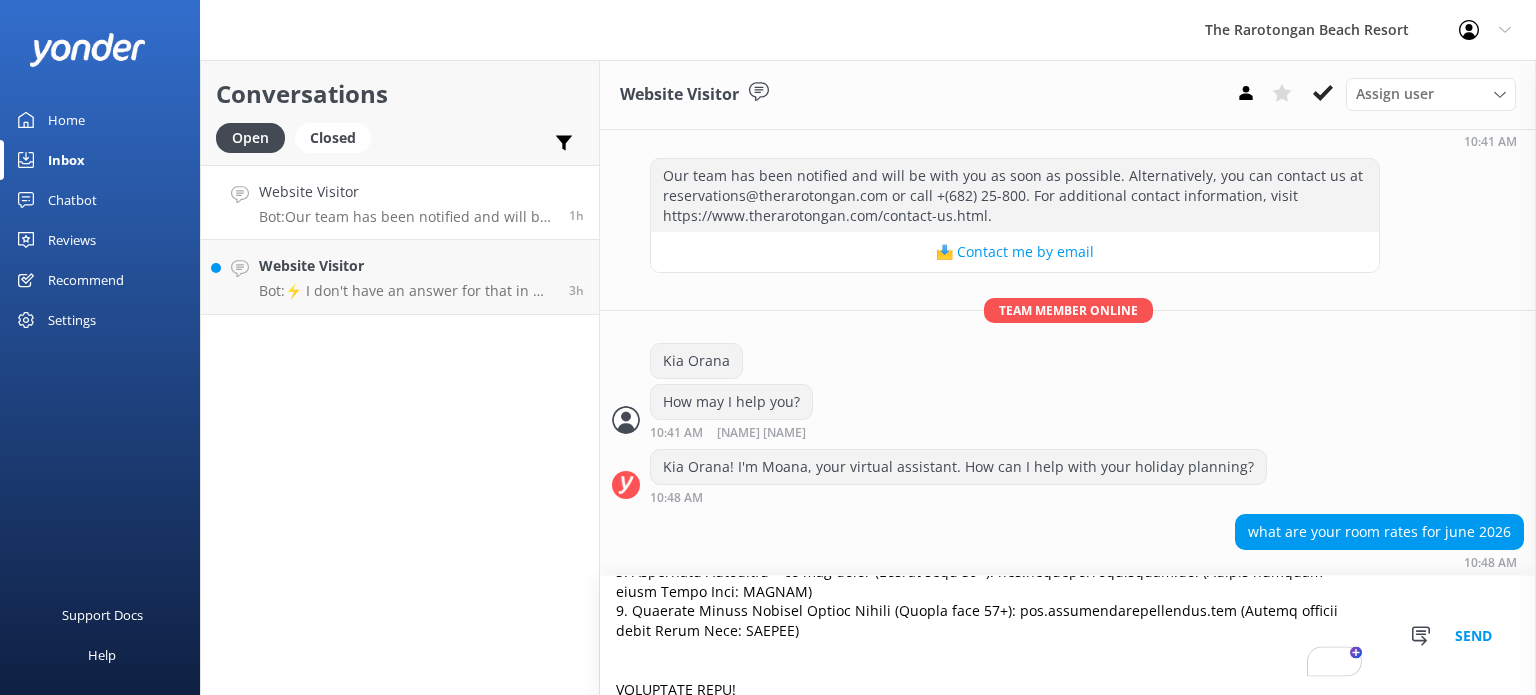 click at bounding box center (1068, 635) 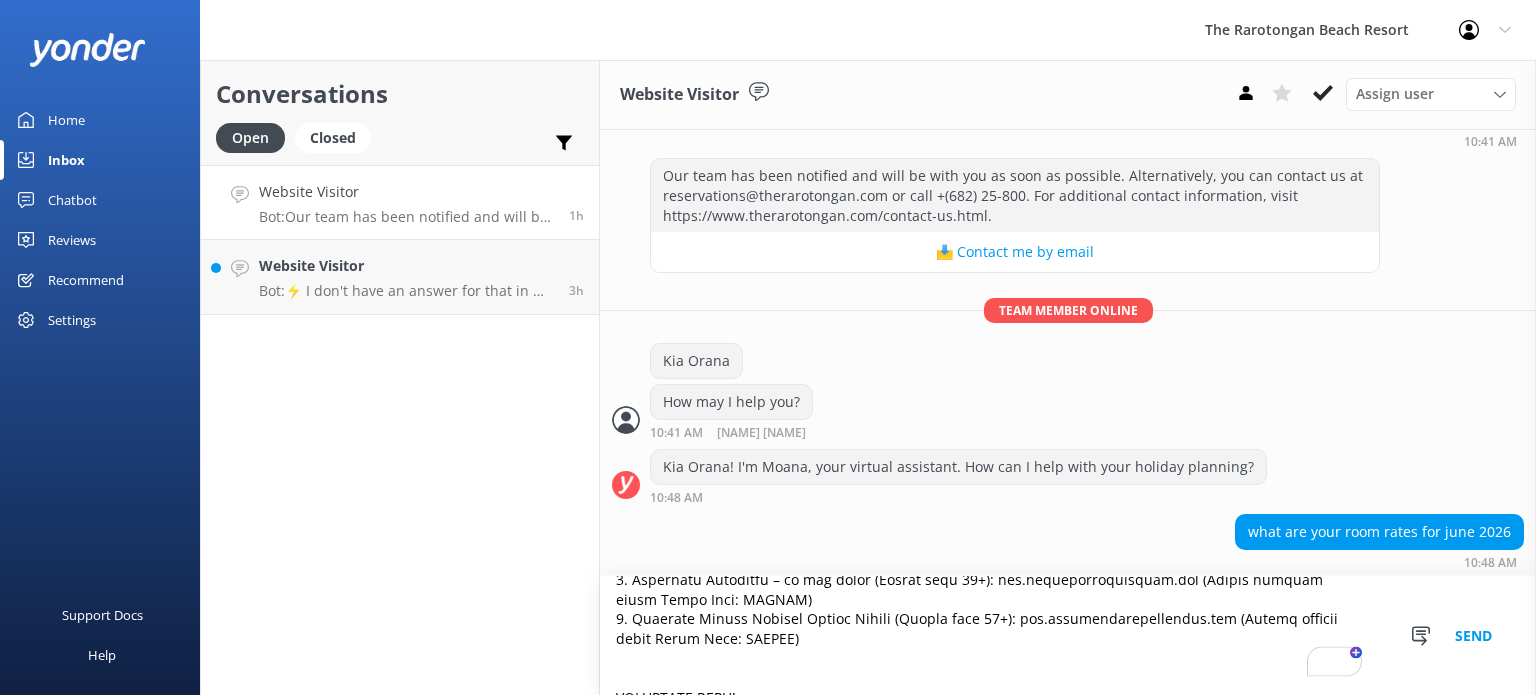 drag, startPoint x: 768, startPoint y: 630, endPoint x: 766, endPoint y: 600, distance: 30.066593 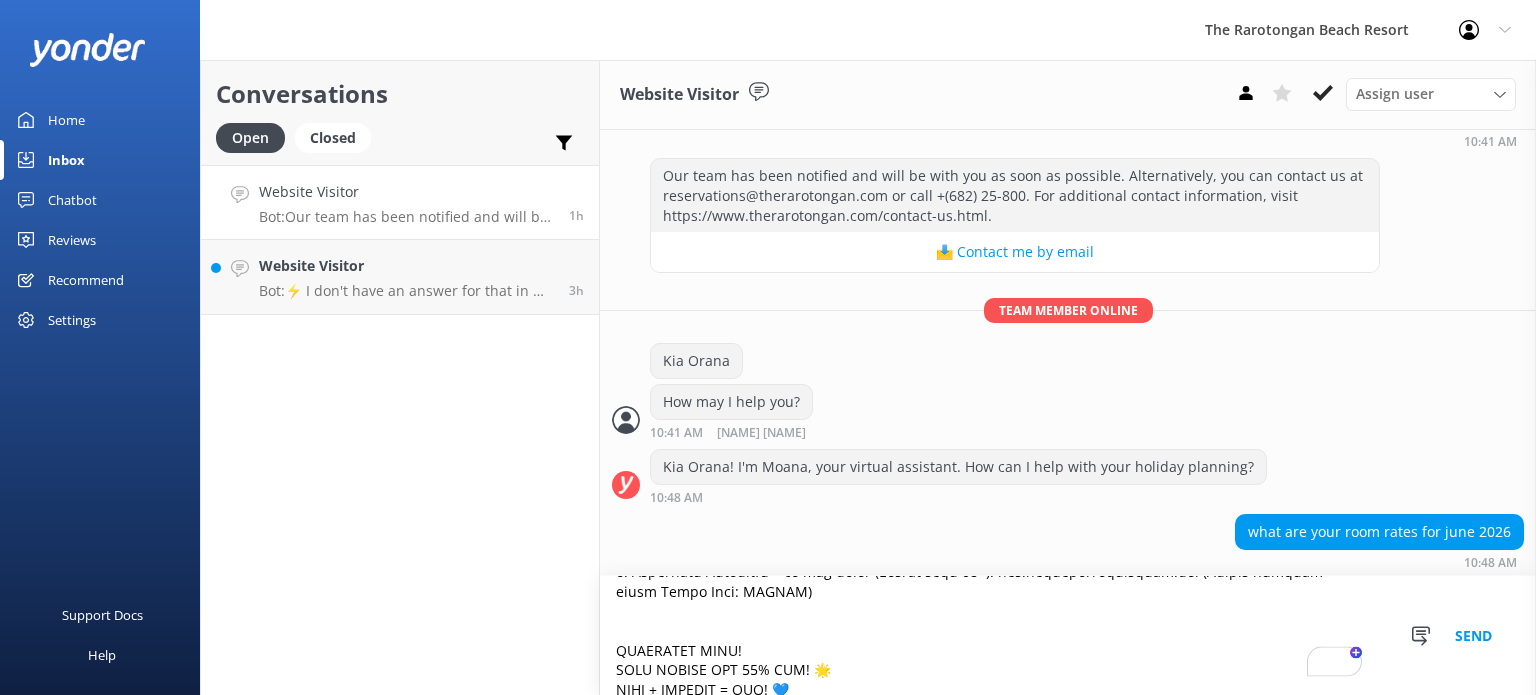 click at bounding box center (1068, 635) 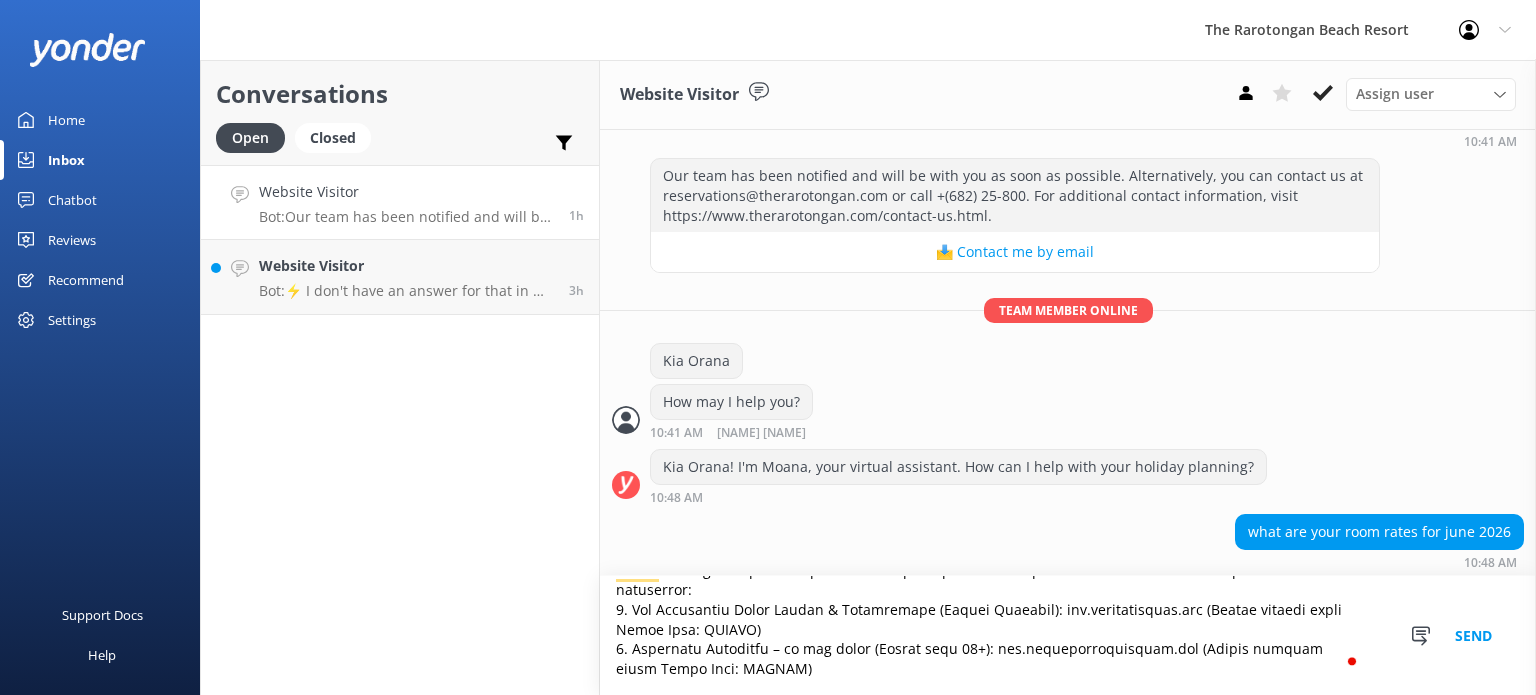 drag, startPoint x: 773, startPoint y: 628, endPoint x: 789, endPoint y: 635, distance: 17.464249 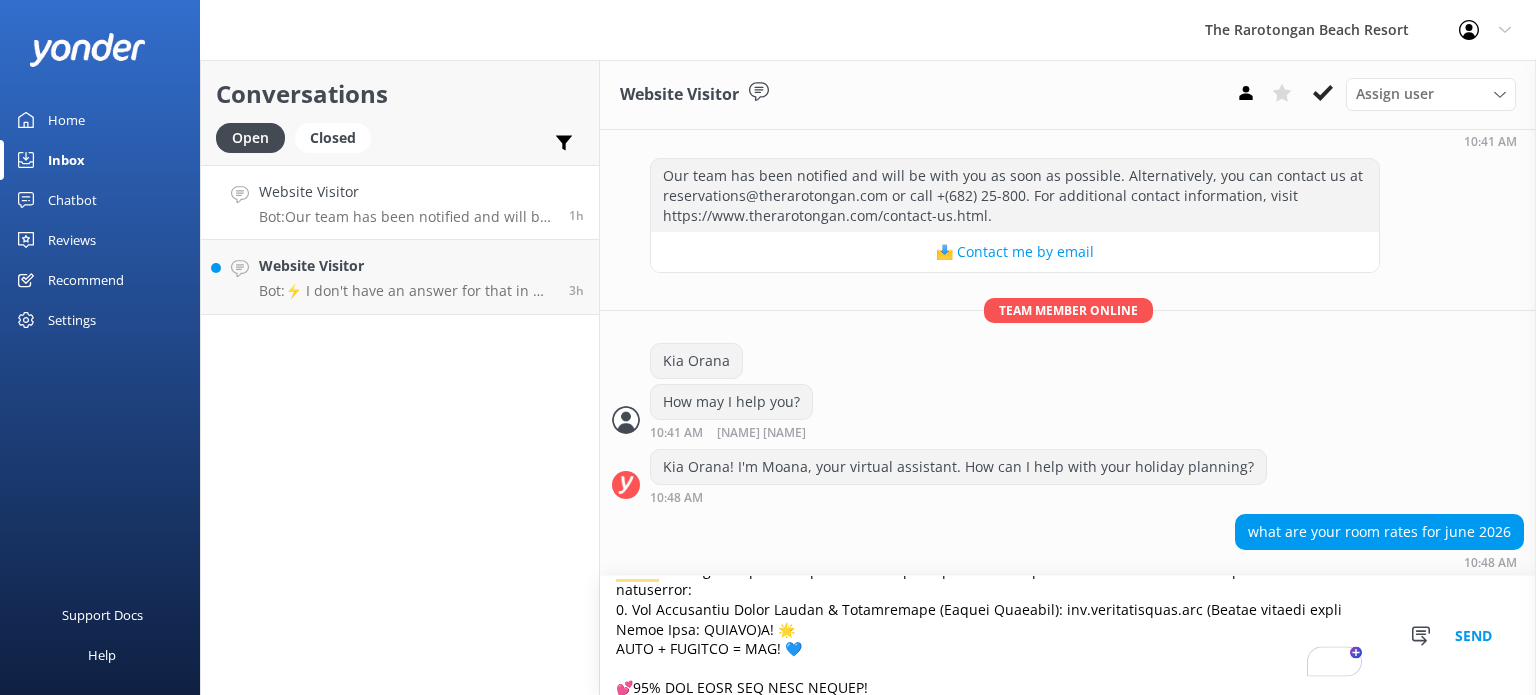 drag, startPoint x: 800, startPoint y: 651, endPoint x: 758, endPoint y: 627, distance: 48.373547 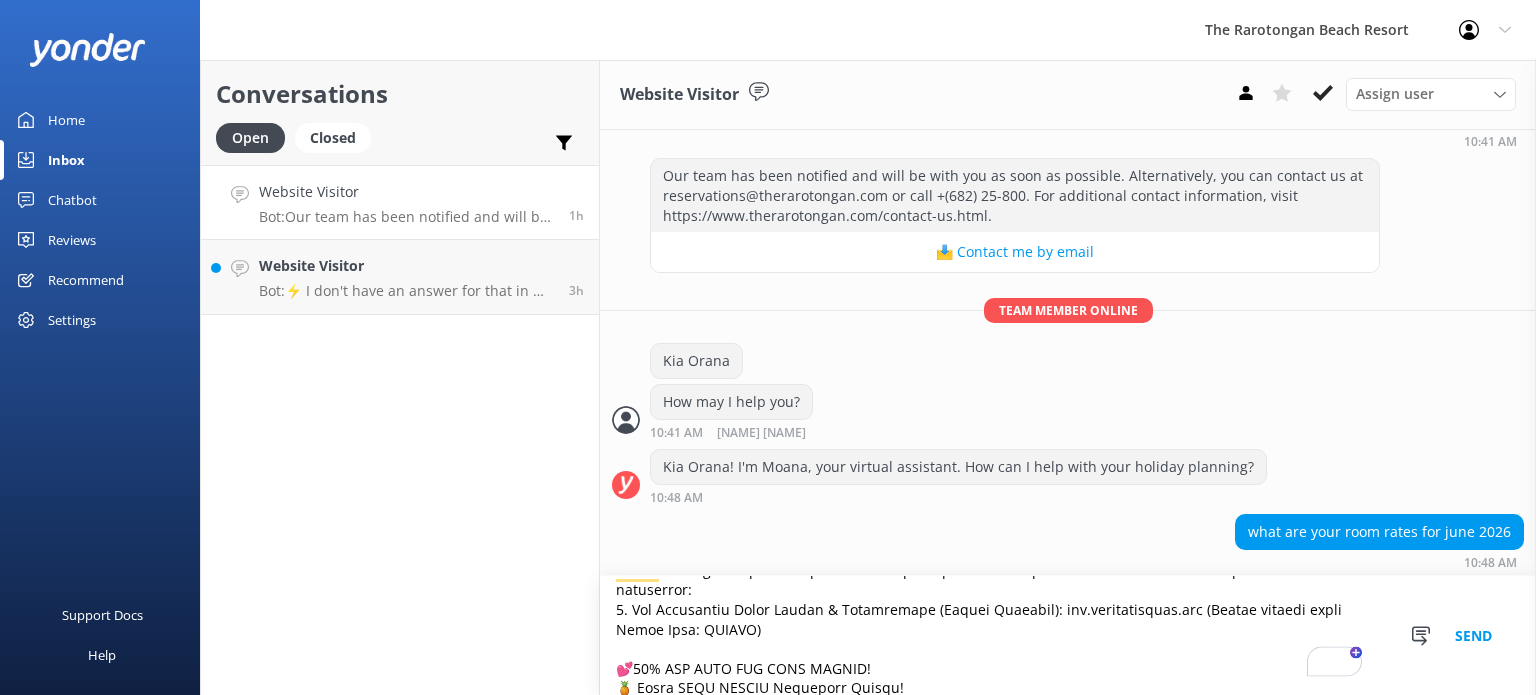 drag, startPoint x: 632, startPoint y: 611, endPoint x: 617, endPoint y: 612, distance: 15.033297 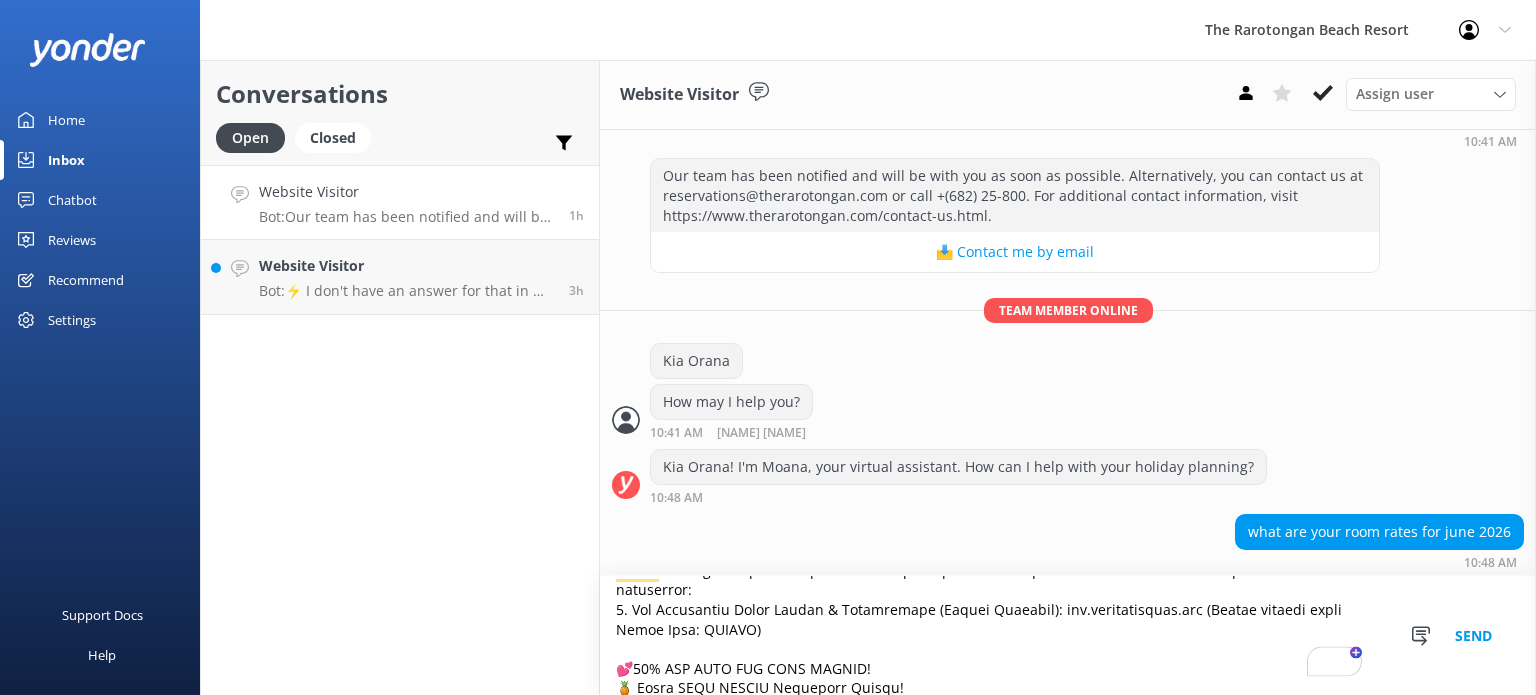 click at bounding box center (1068, 635) 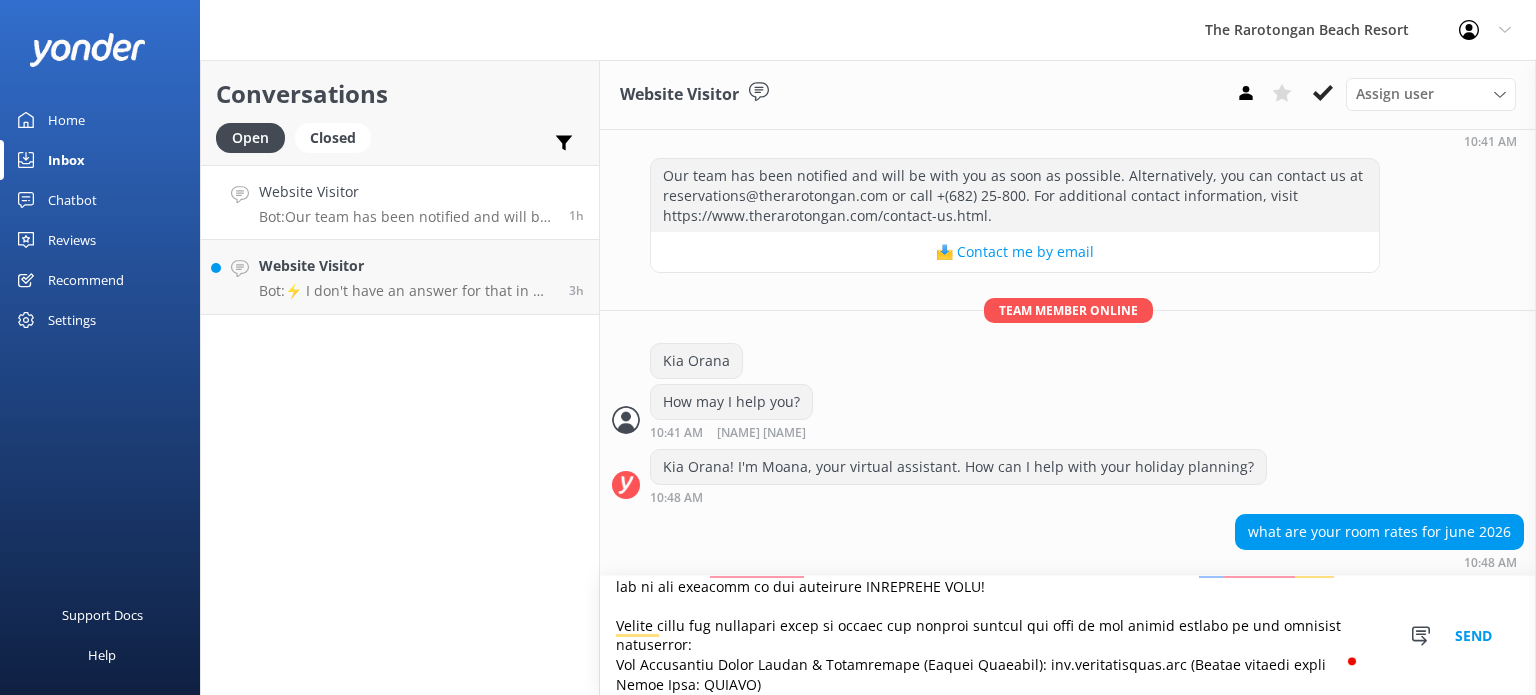 click at bounding box center [1068, 635] 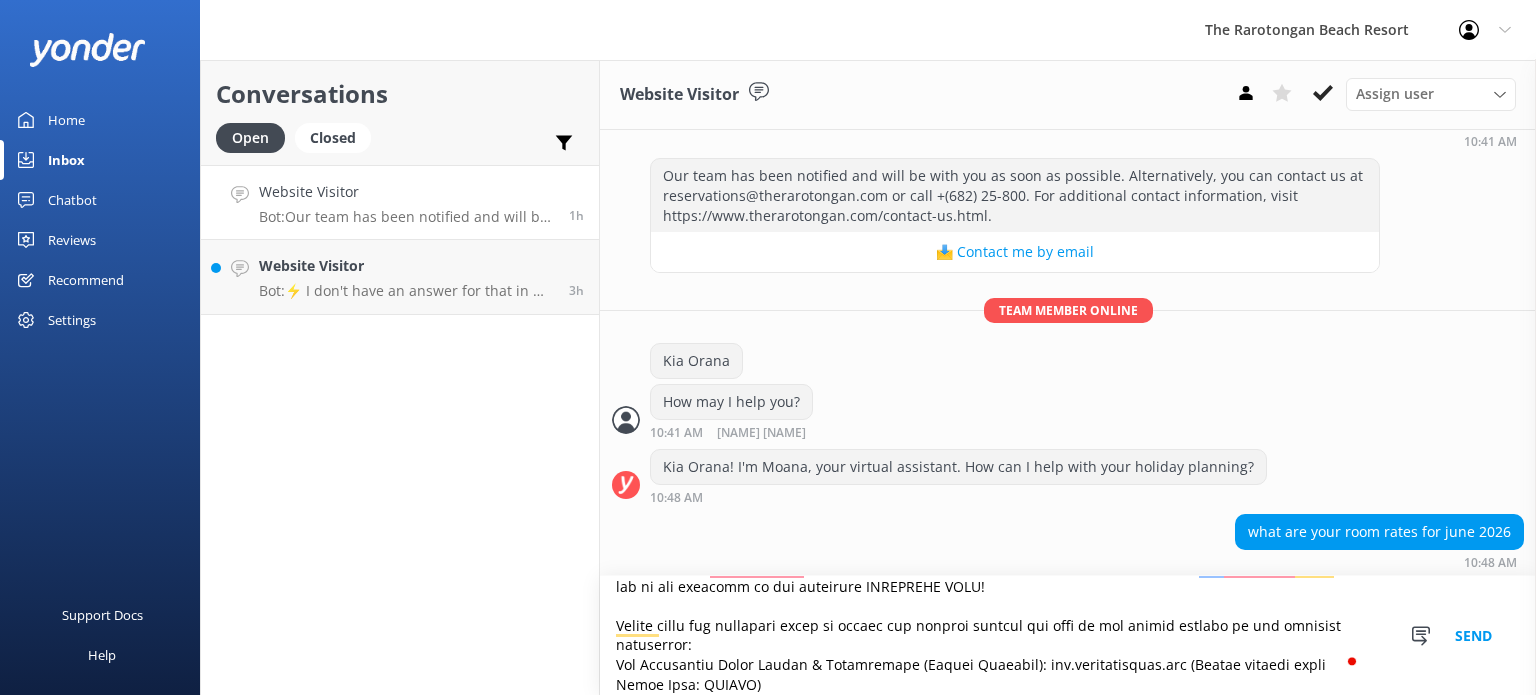 drag, startPoint x: 1028, startPoint y: 663, endPoint x: 693, endPoint y: 625, distance: 337.14835 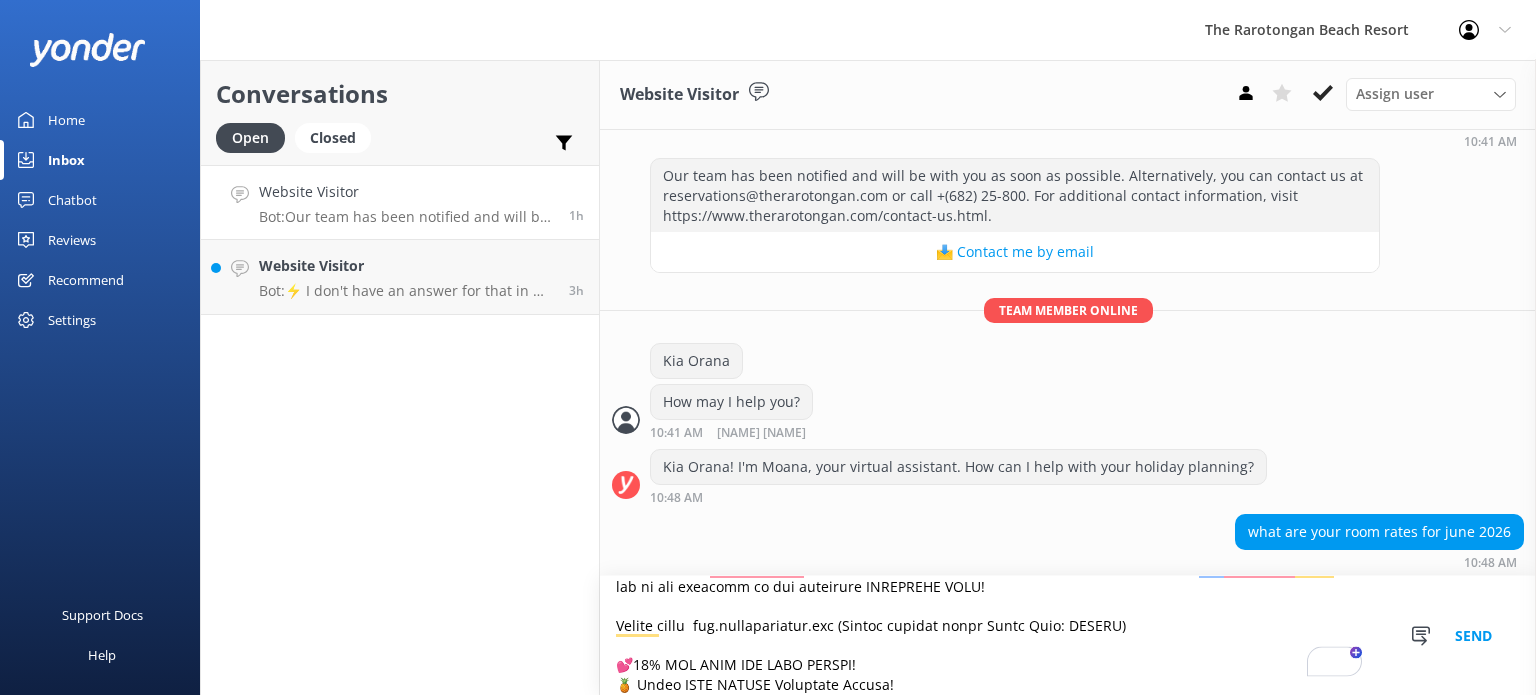 click at bounding box center (1068, 635) 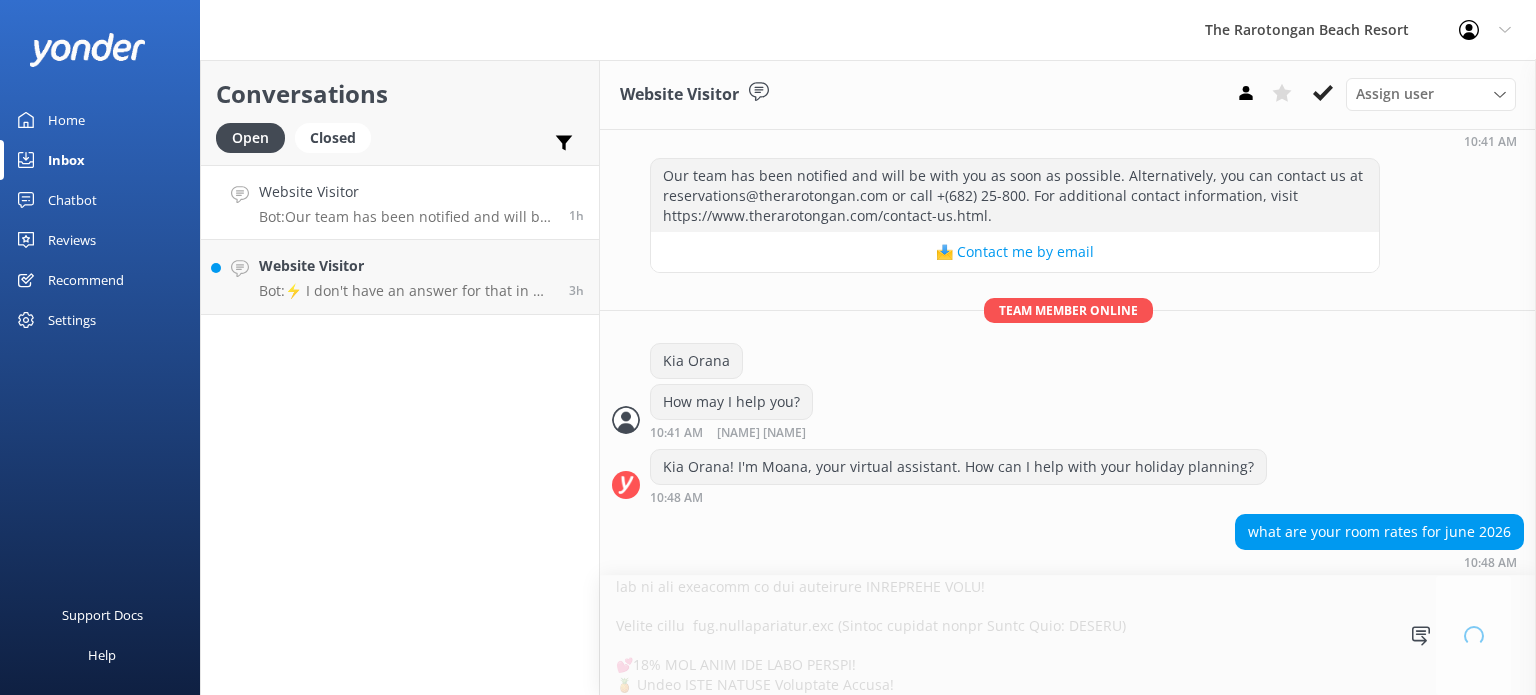 type 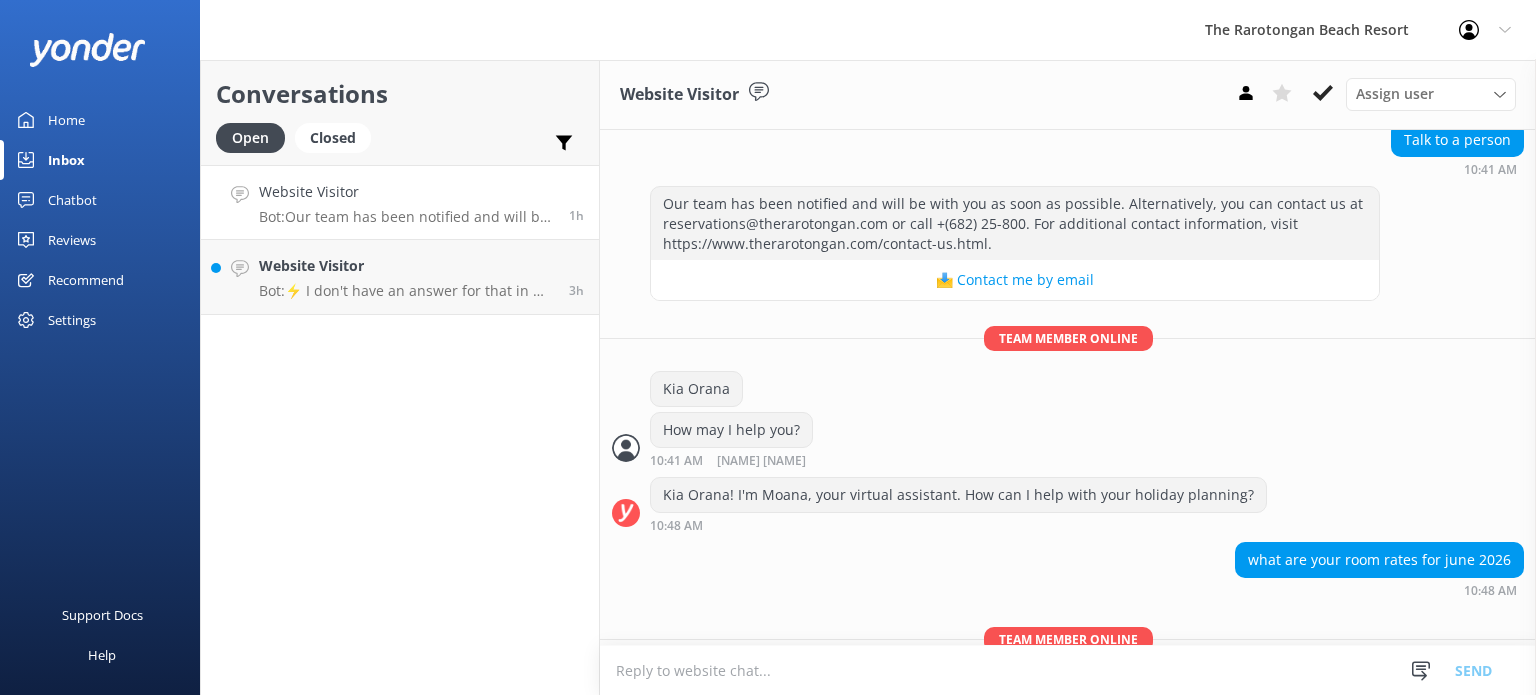 scroll, scrollTop: 0, scrollLeft: 0, axis: both 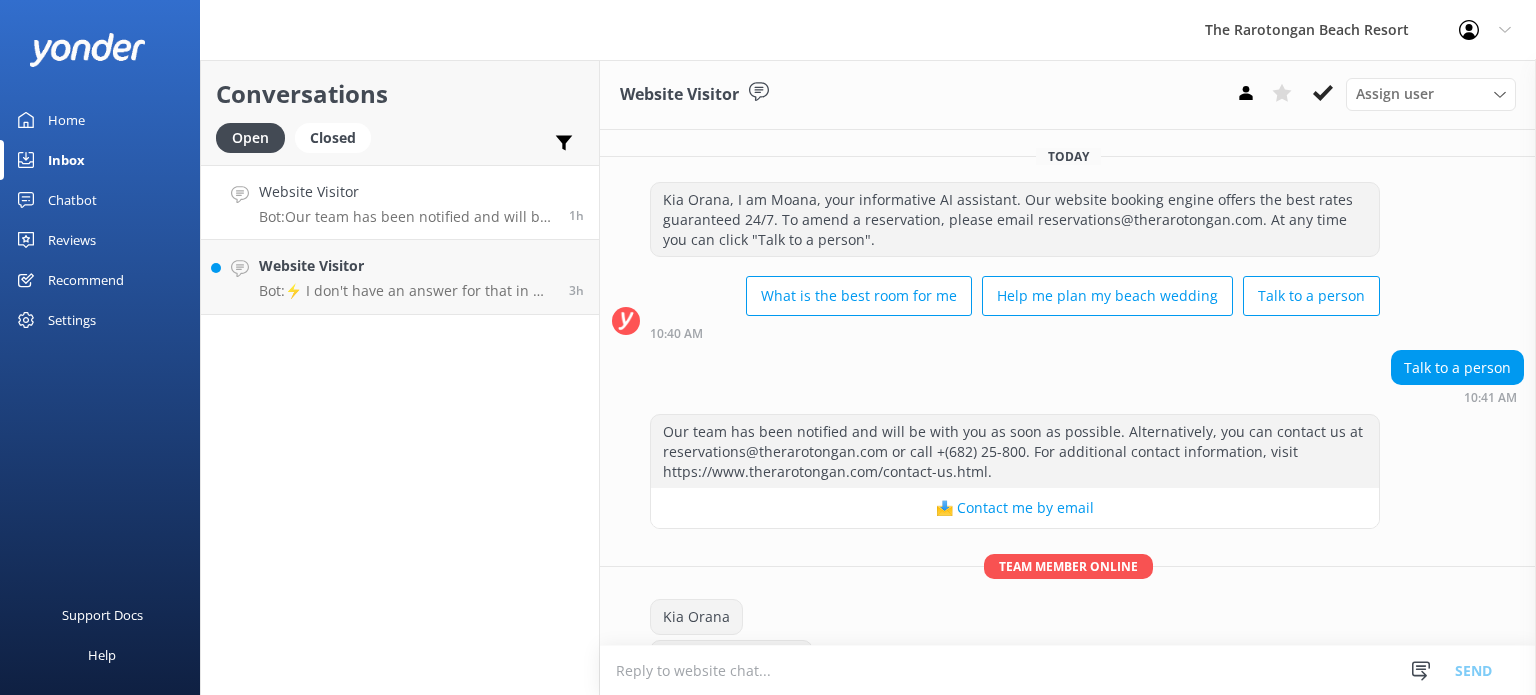 click on "Conversations Open Closed Important Assigned to me Unassigned Website Visitor Bot:  Our team has been notified and will be with you as soon as possible. Alternatively, you can contact us at reservations@example.com or call +(682) 25-800. For additional contact information, visit https://www.therarotongan.com/contact-us.html. 1h Website Visitor Bot:  ⚡ I don't have an answer for that in my knowledge base. Please try and rephrase your question or you can contact us at reservations@example.com or fill in the enquiry form below  3h" at bounding box center [400, 377] 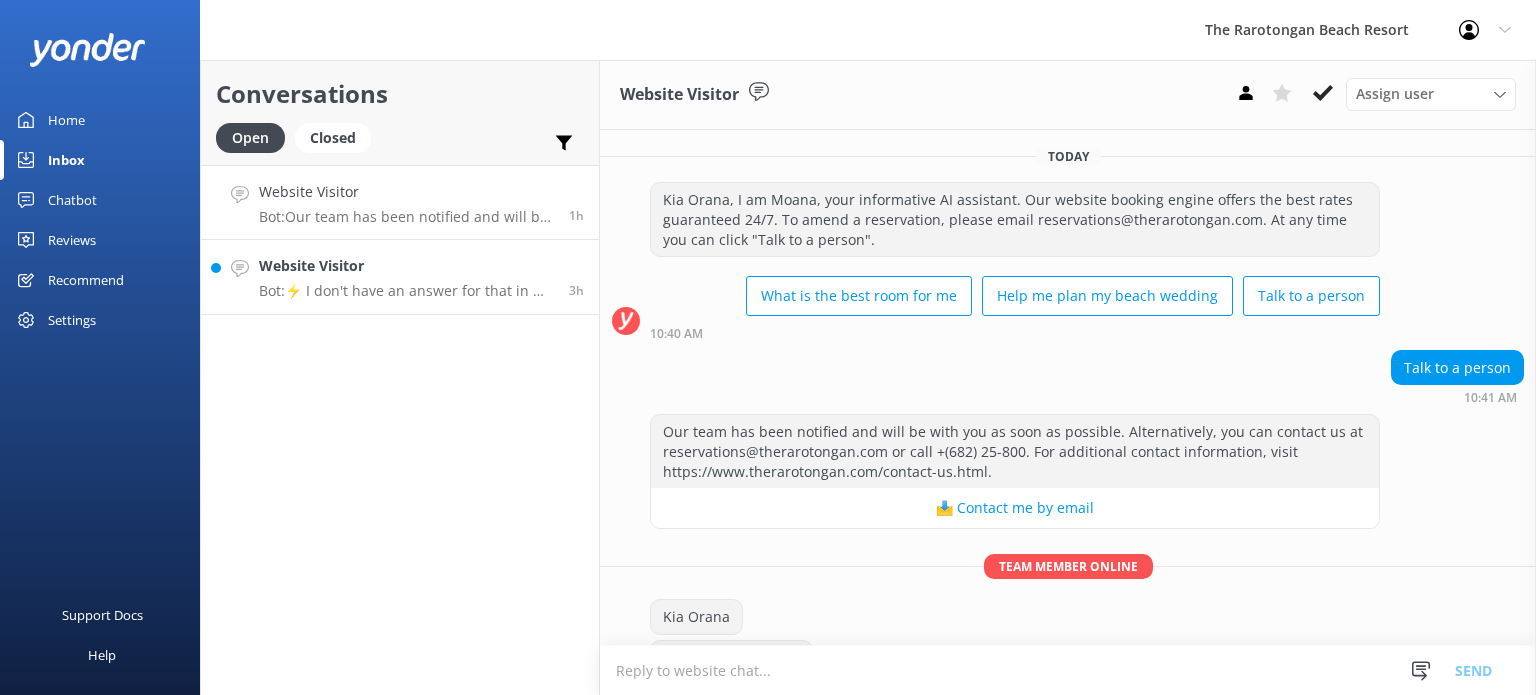 click on "Website Visitor" at bounding box center [406, 266] 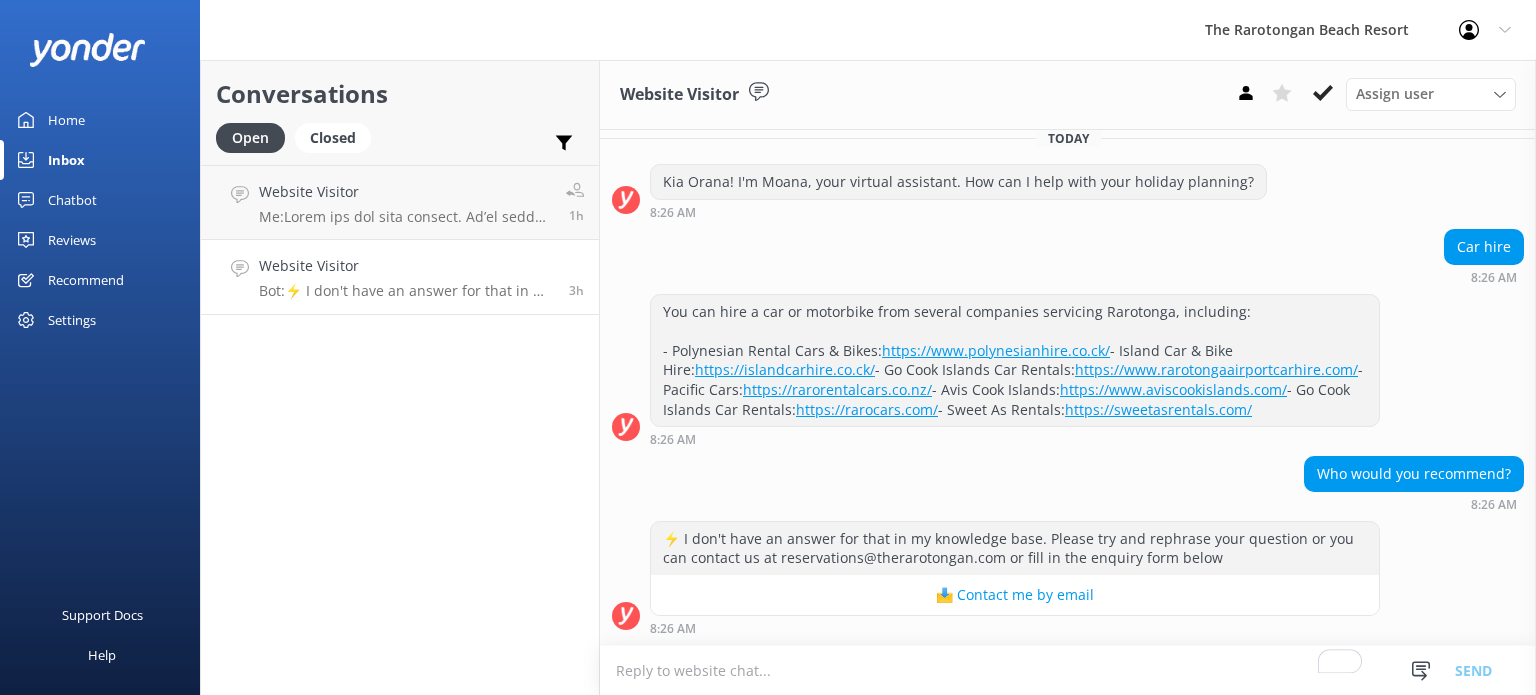scroll, scrollTop: 0, scrollLeft: 0, axis: both 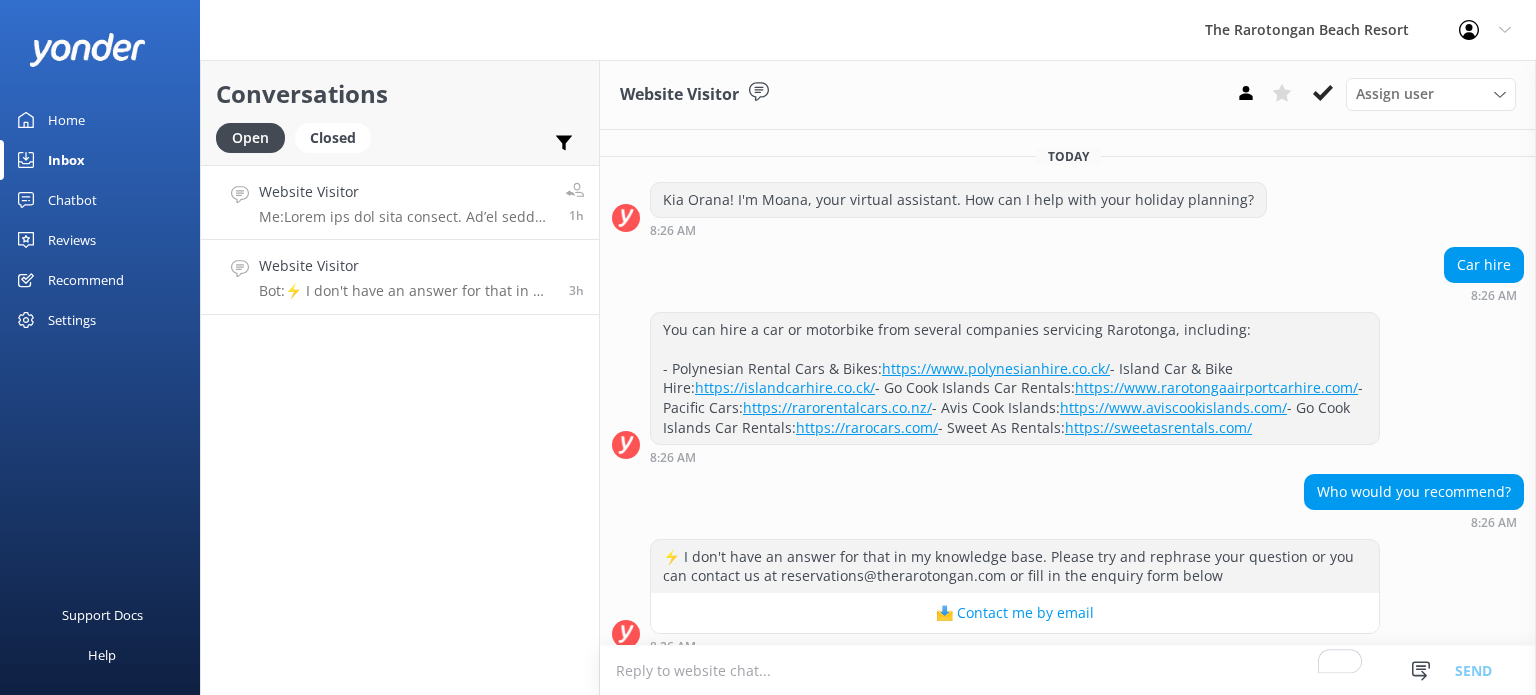 click on "Website Visitor Me:" at bounding box center [405, 202] 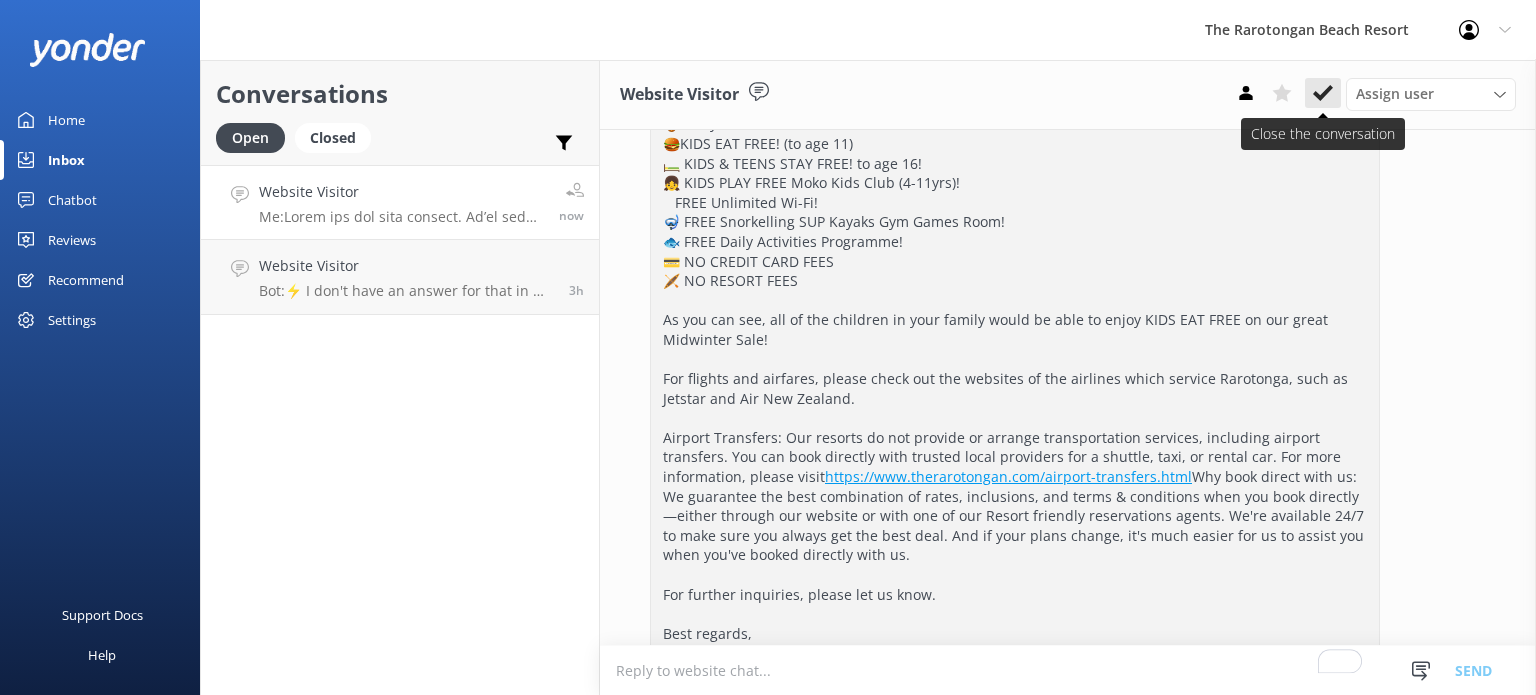 scroll, scrollTop: 1001, scrollLeft: 0, axis: vertical 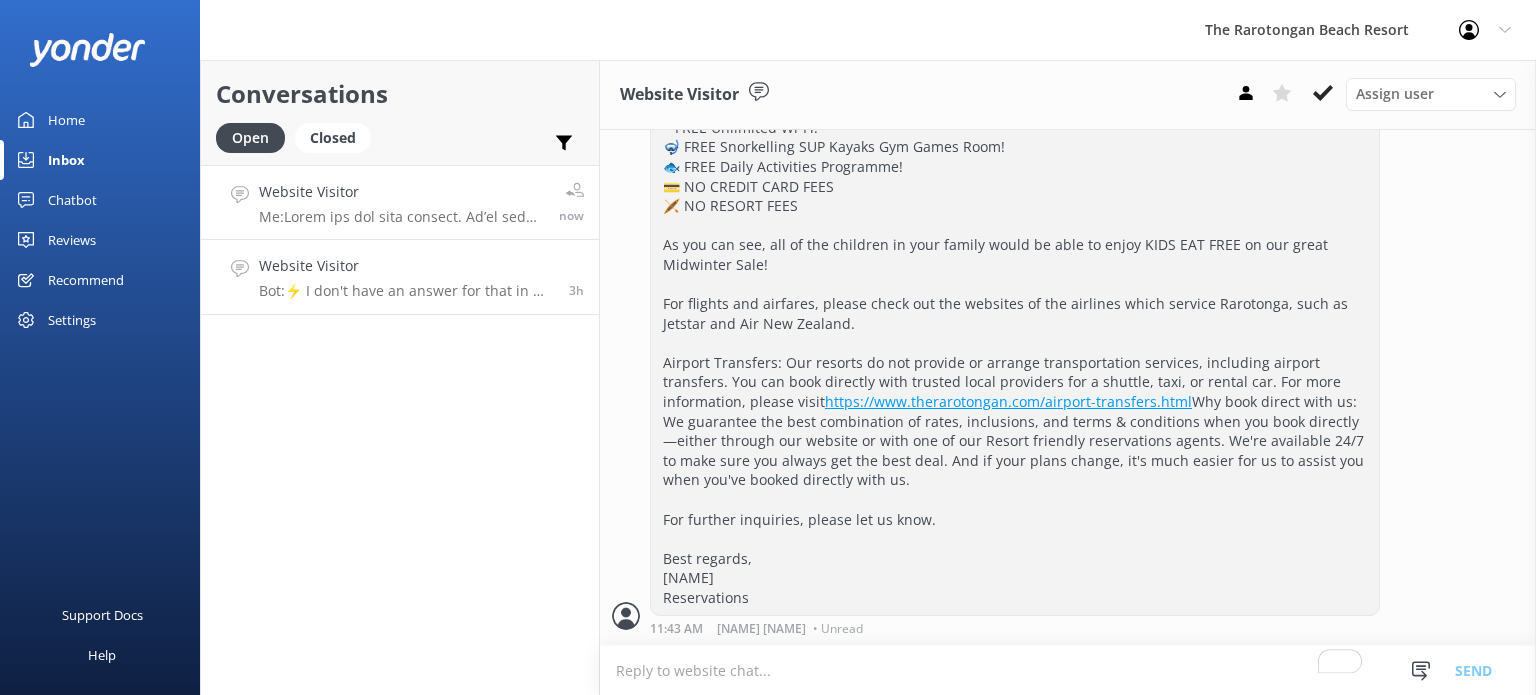 click on "Website Visitor" at bounding box center (406, 266) 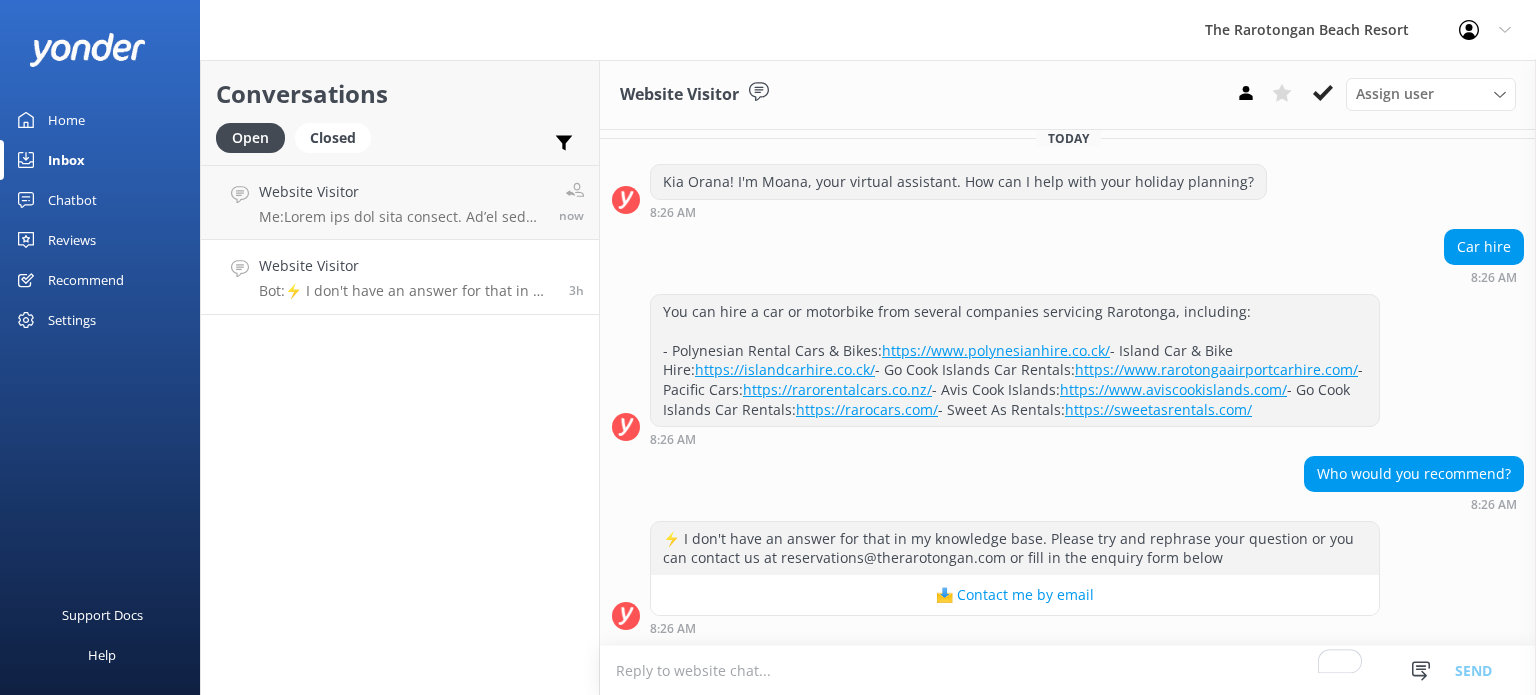 scroll, scrollTop: 74, scrollLeft: 0, axis: vertical 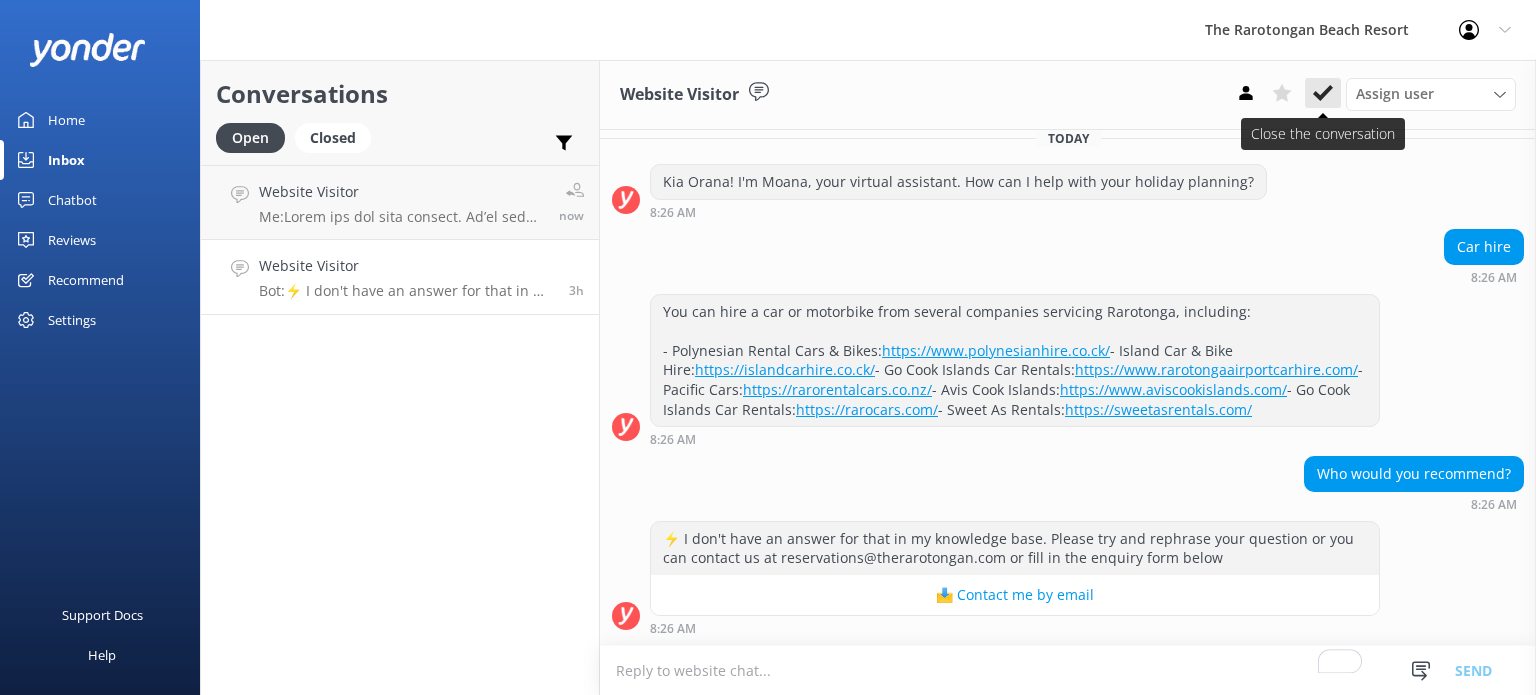 click 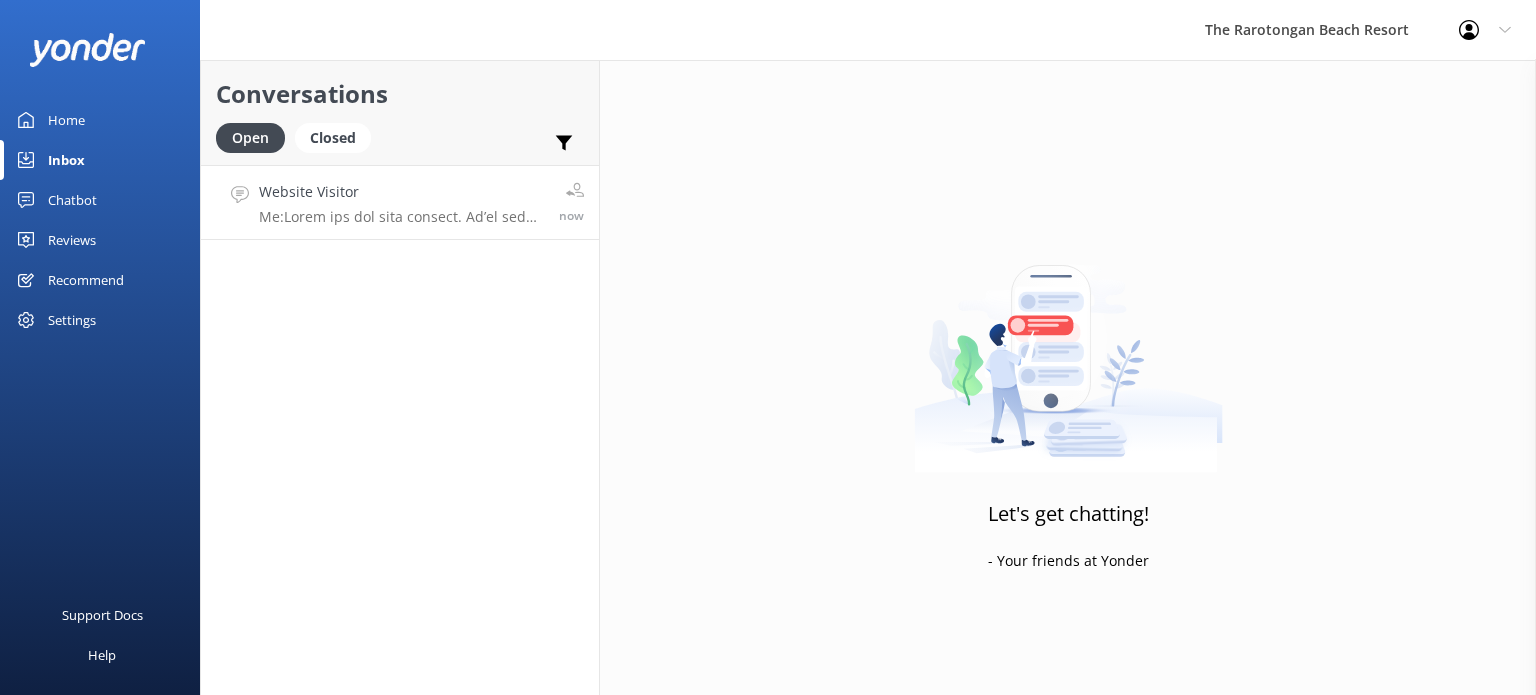 click on "Me:" at bounding box center (401, 217) 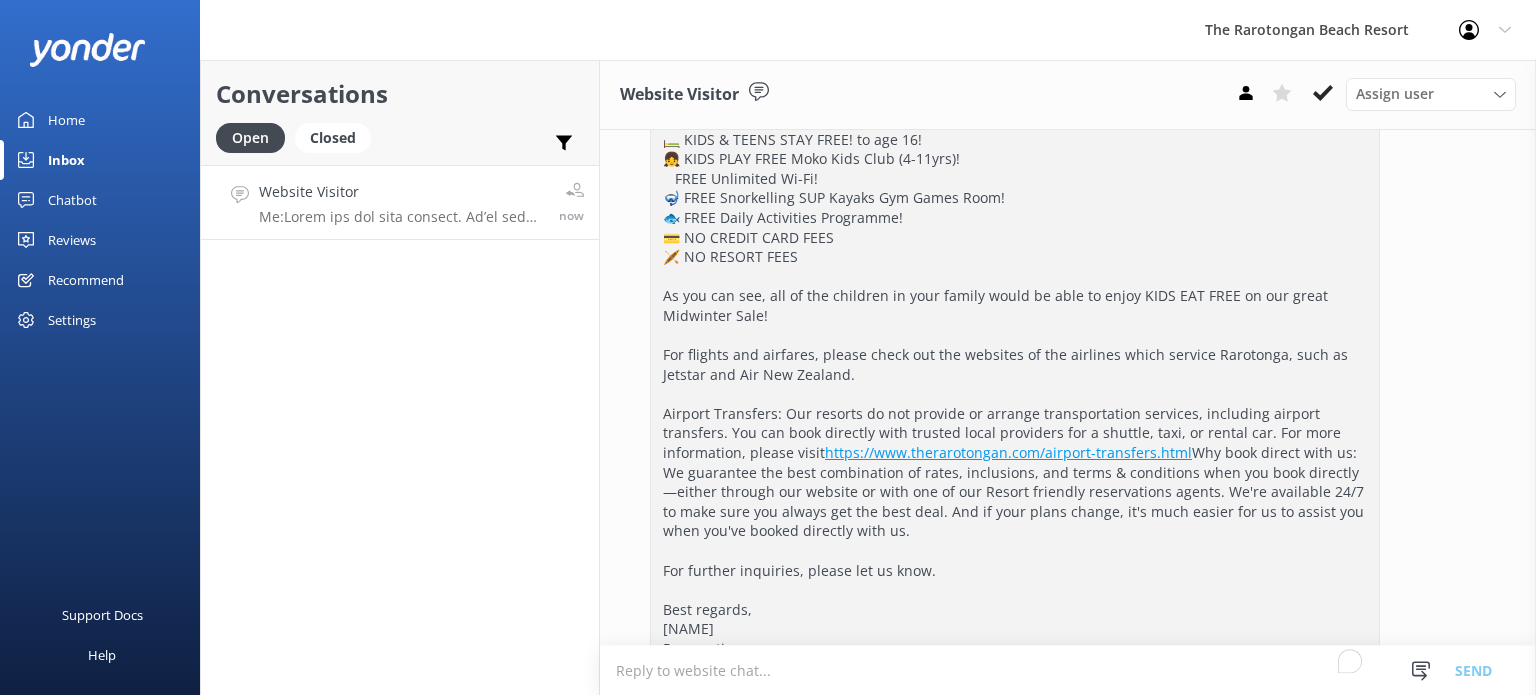 scroll, scrollTop: 1001, scrollLeft: 0, axis: vertical 